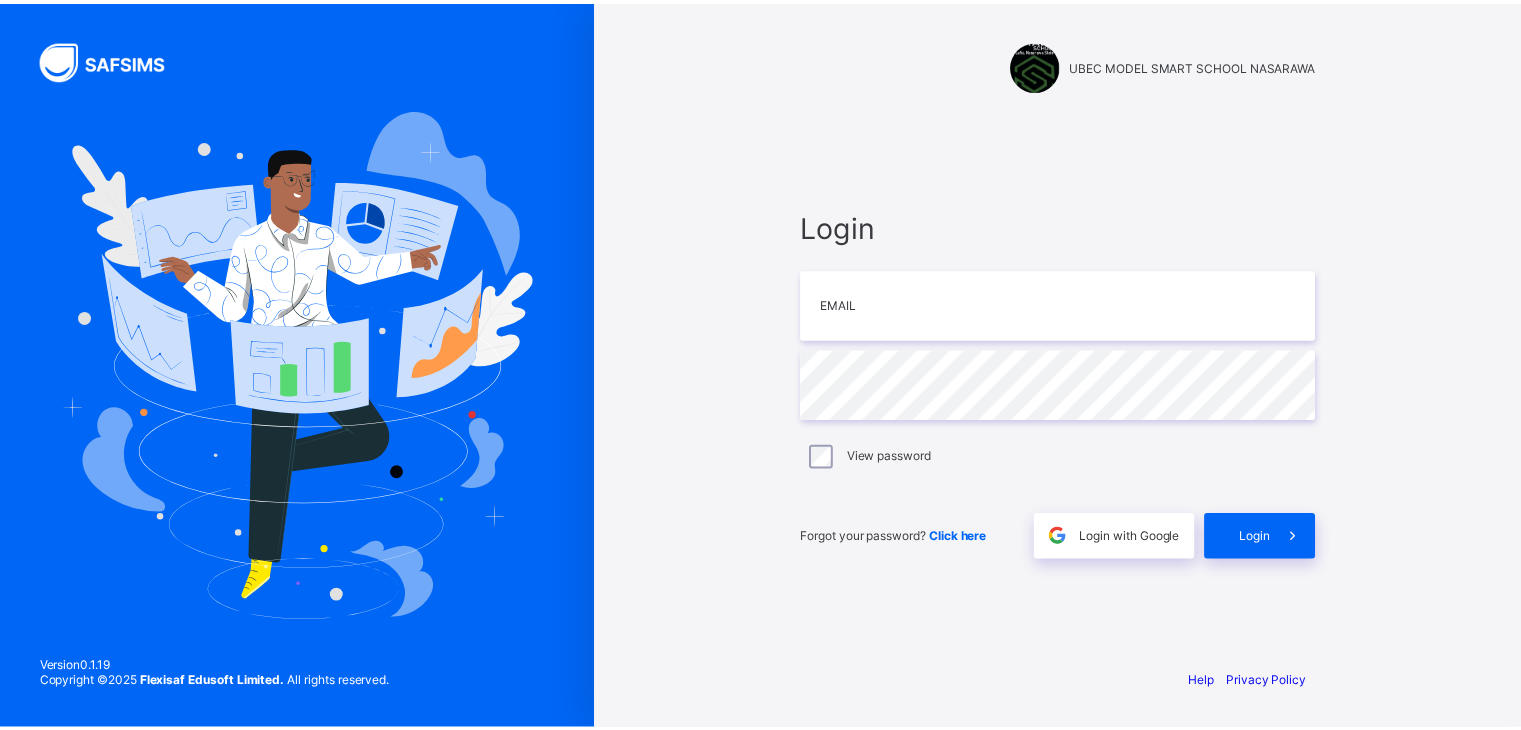 scroll, scrollTop: 0, scrollLeft: 0, axis: both 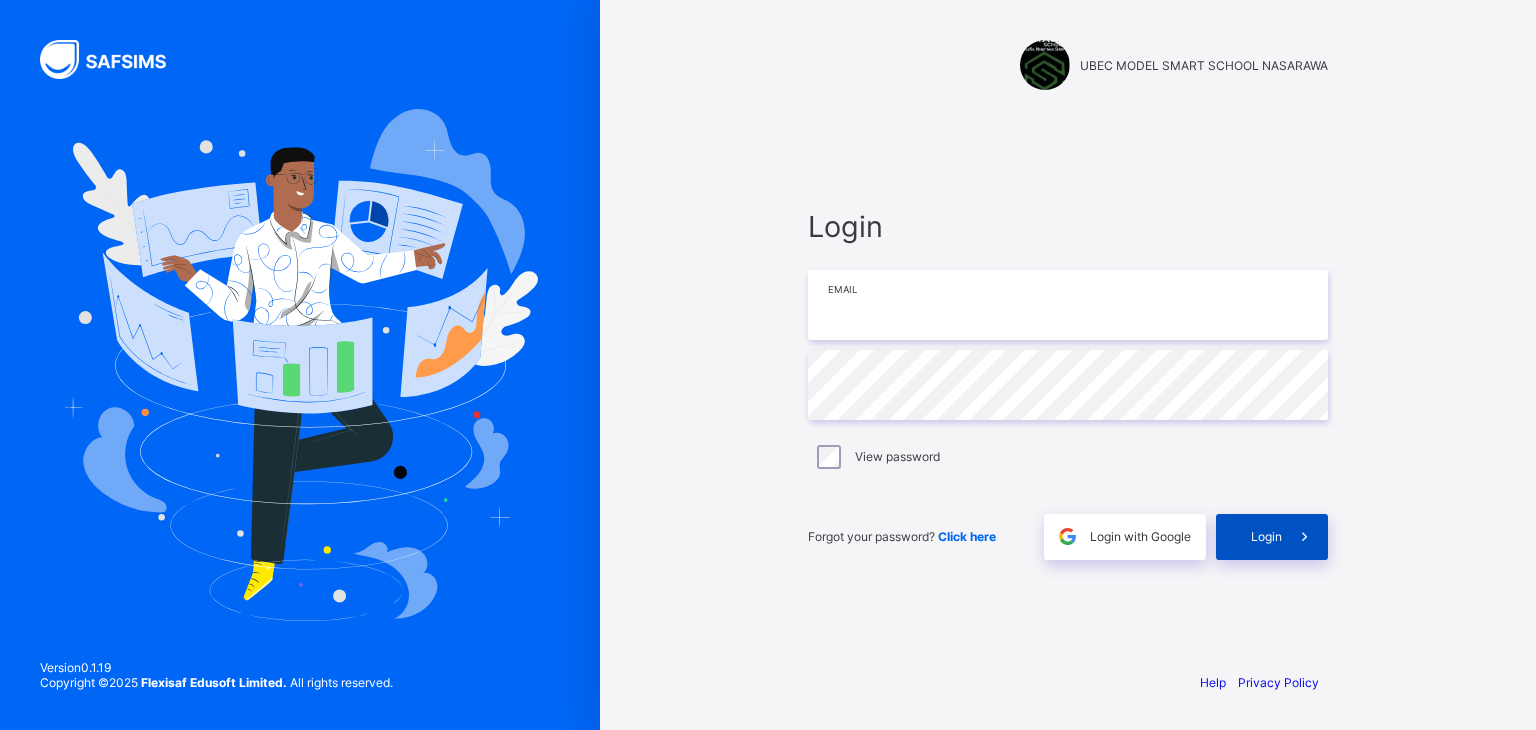 type on "**********" 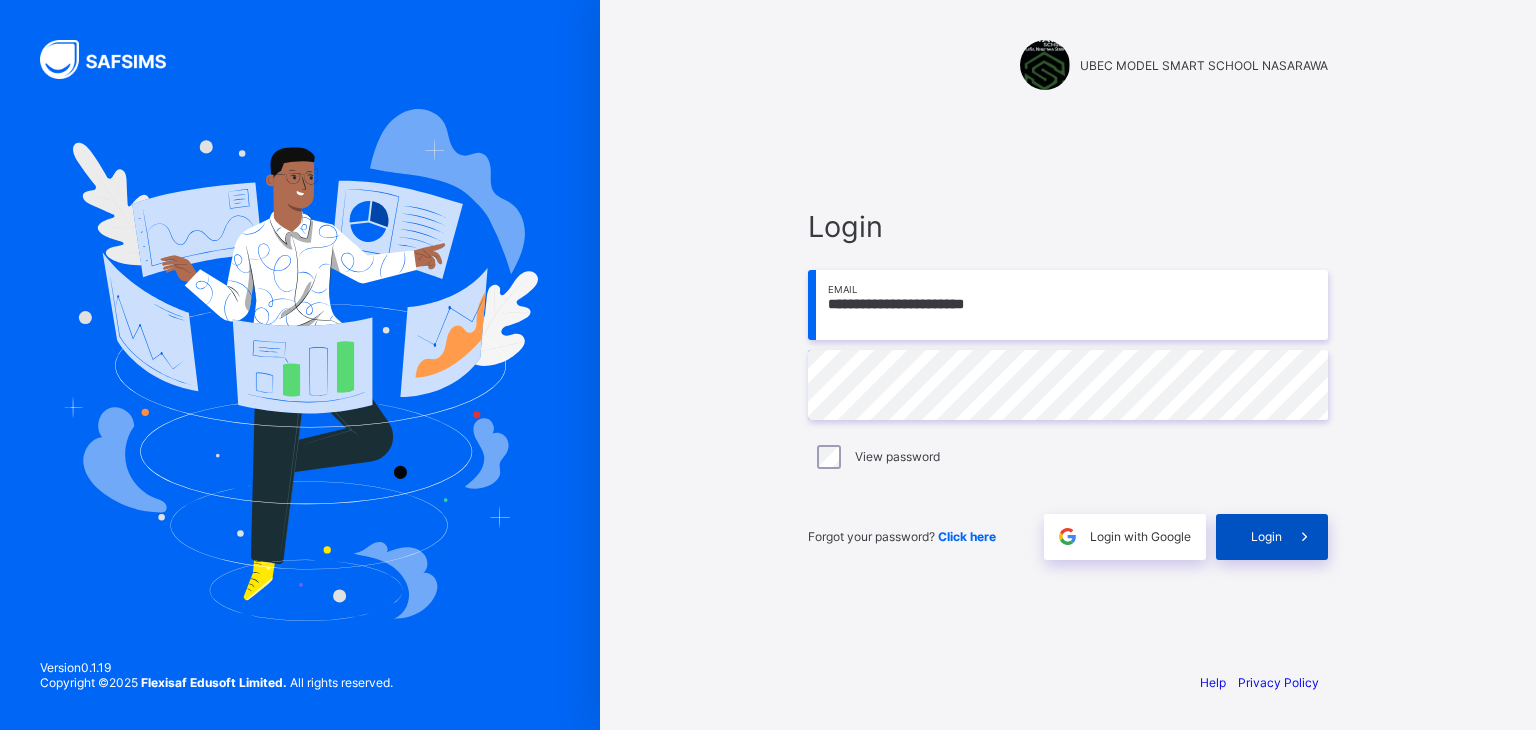 click on "Login" at bounding box center [1266, 536] 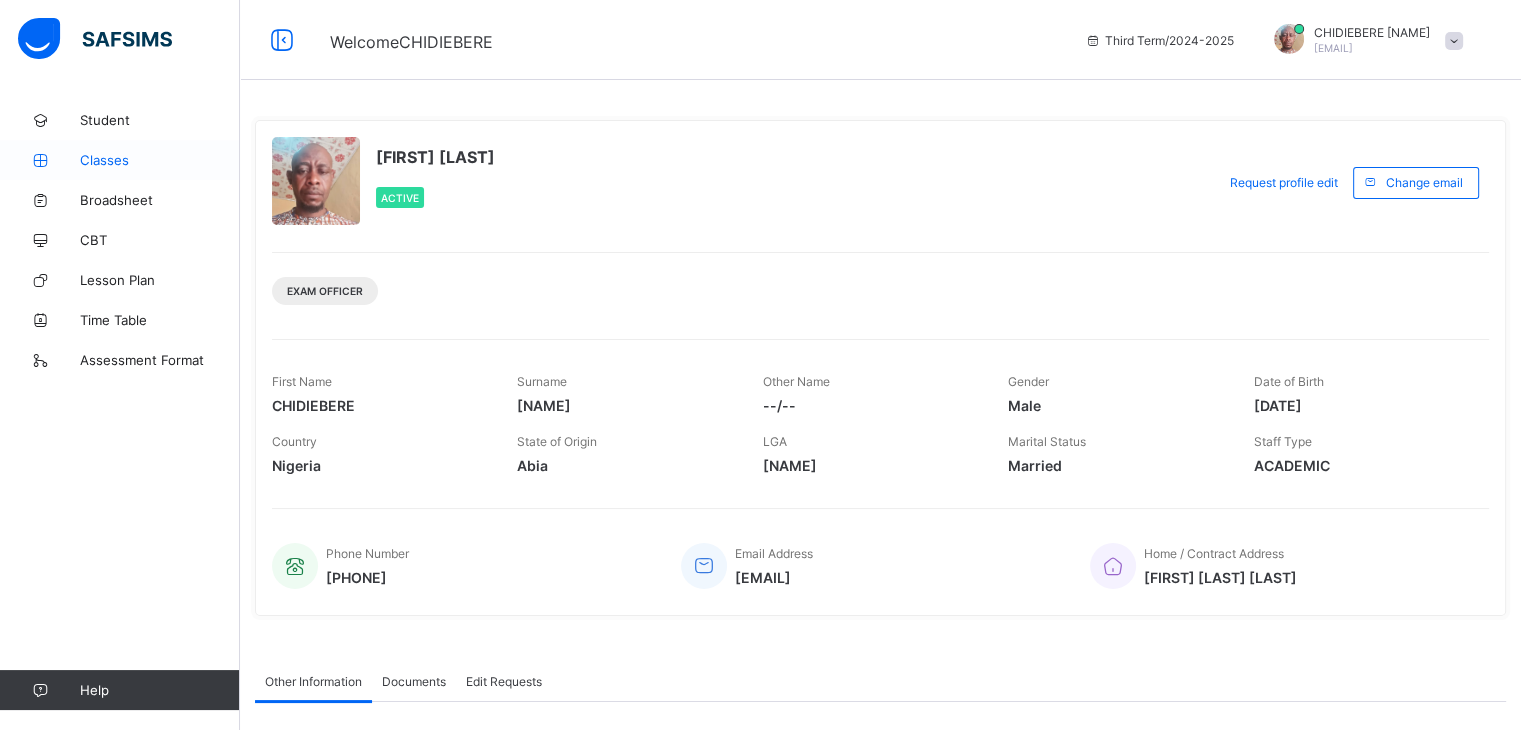 click on "Classes" at bounding box center (160, 160) 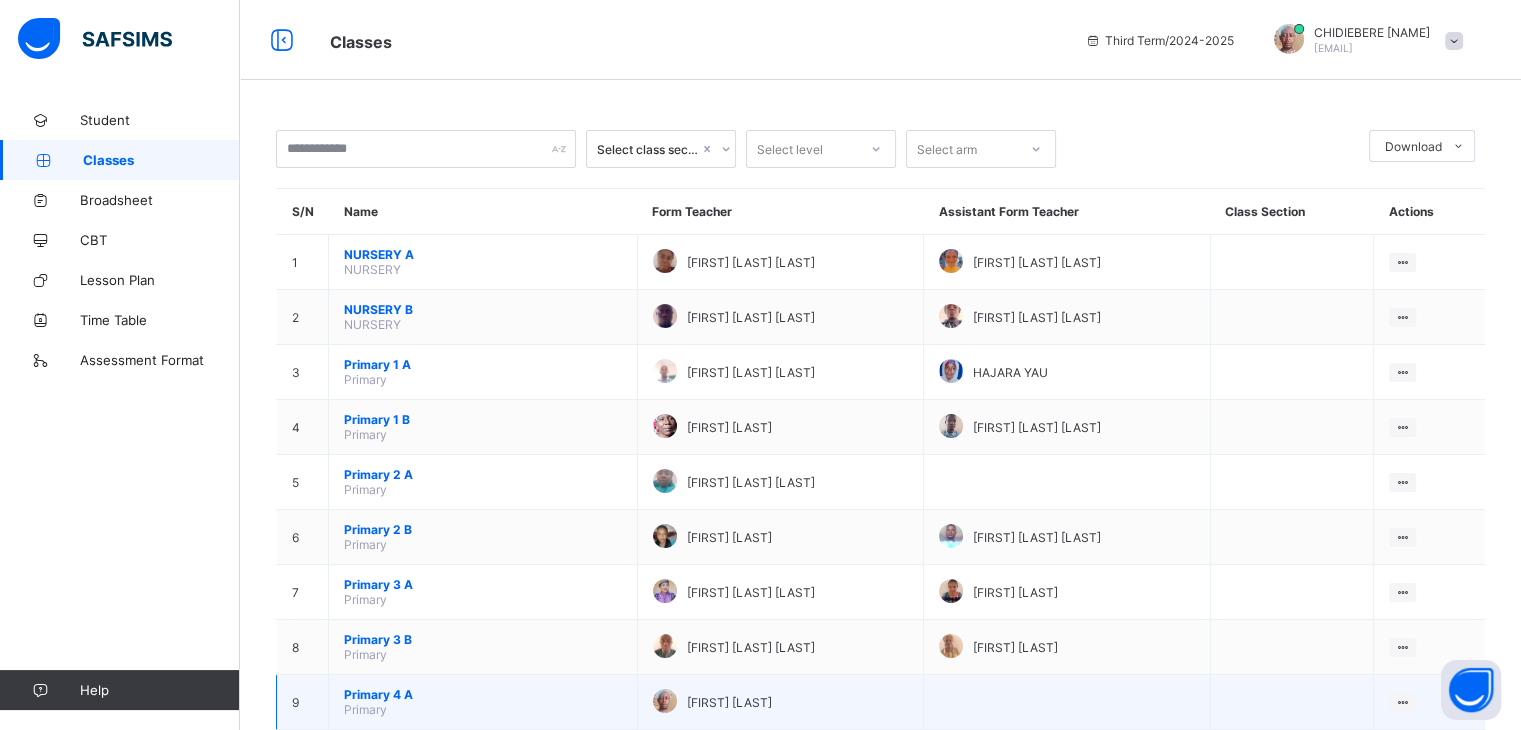 scroll, scrollTop: 400, scrollLeft: 0, axis: vertical 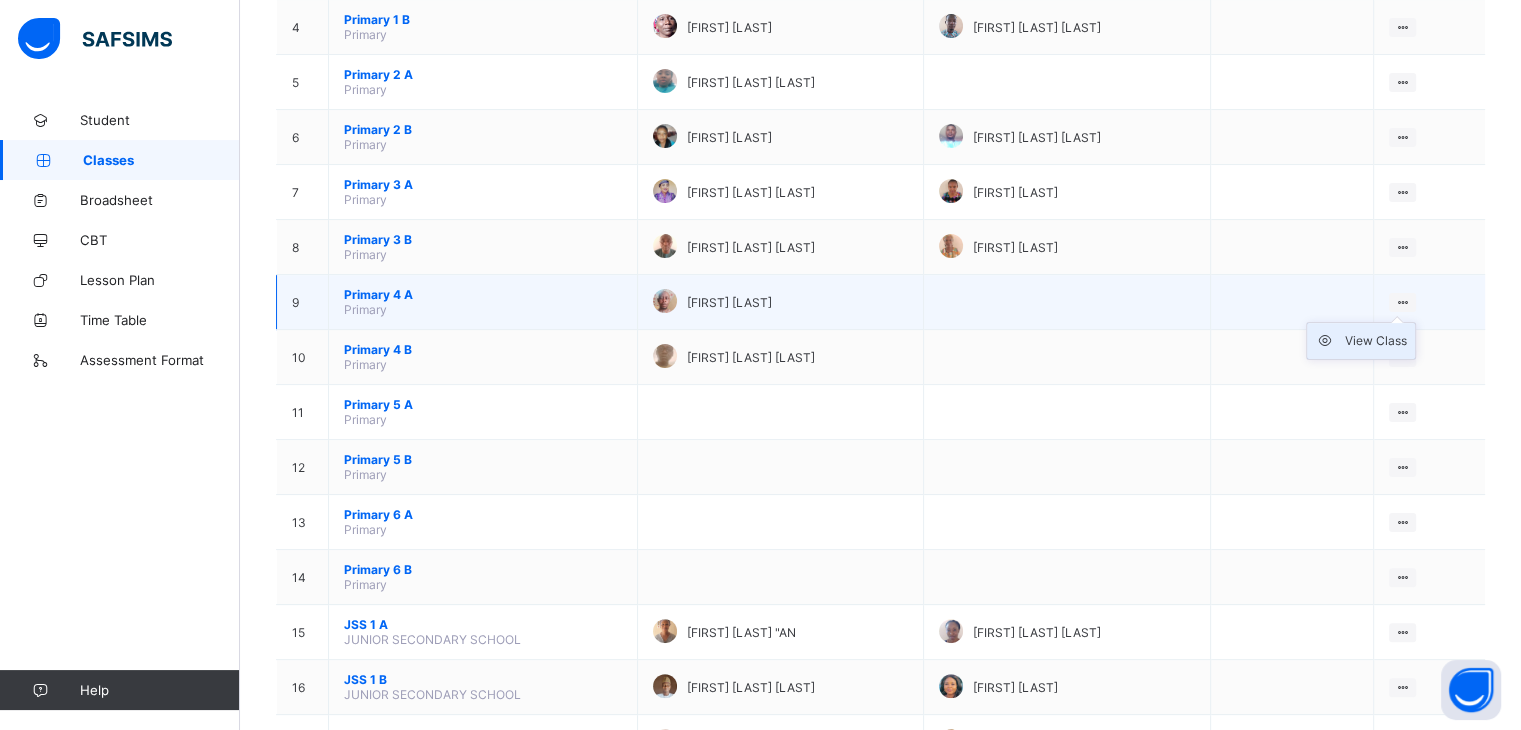 click on "View Class" at bounding box center [1376, 341] 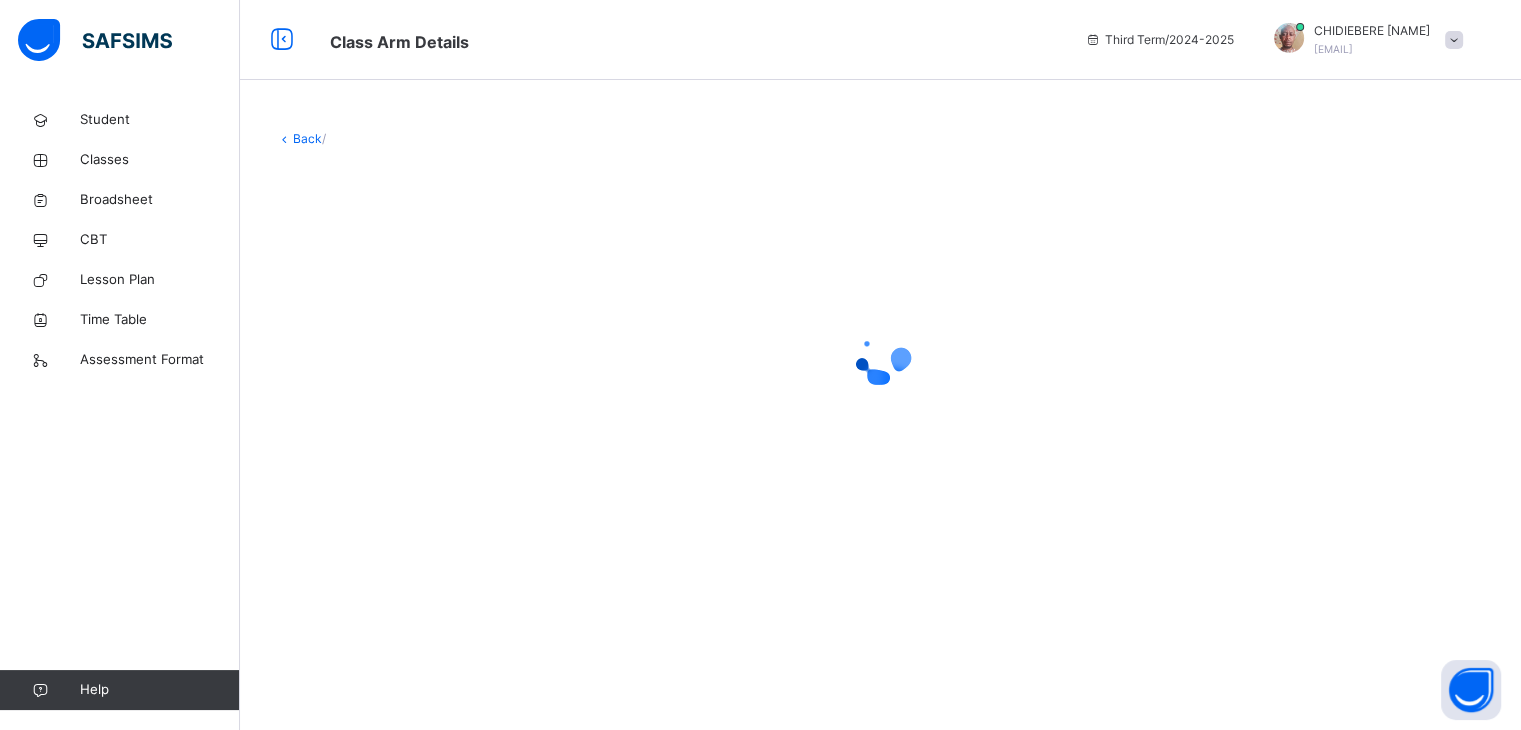 scroll, scrollTop: 0, scrollLeft: 0, axis: both 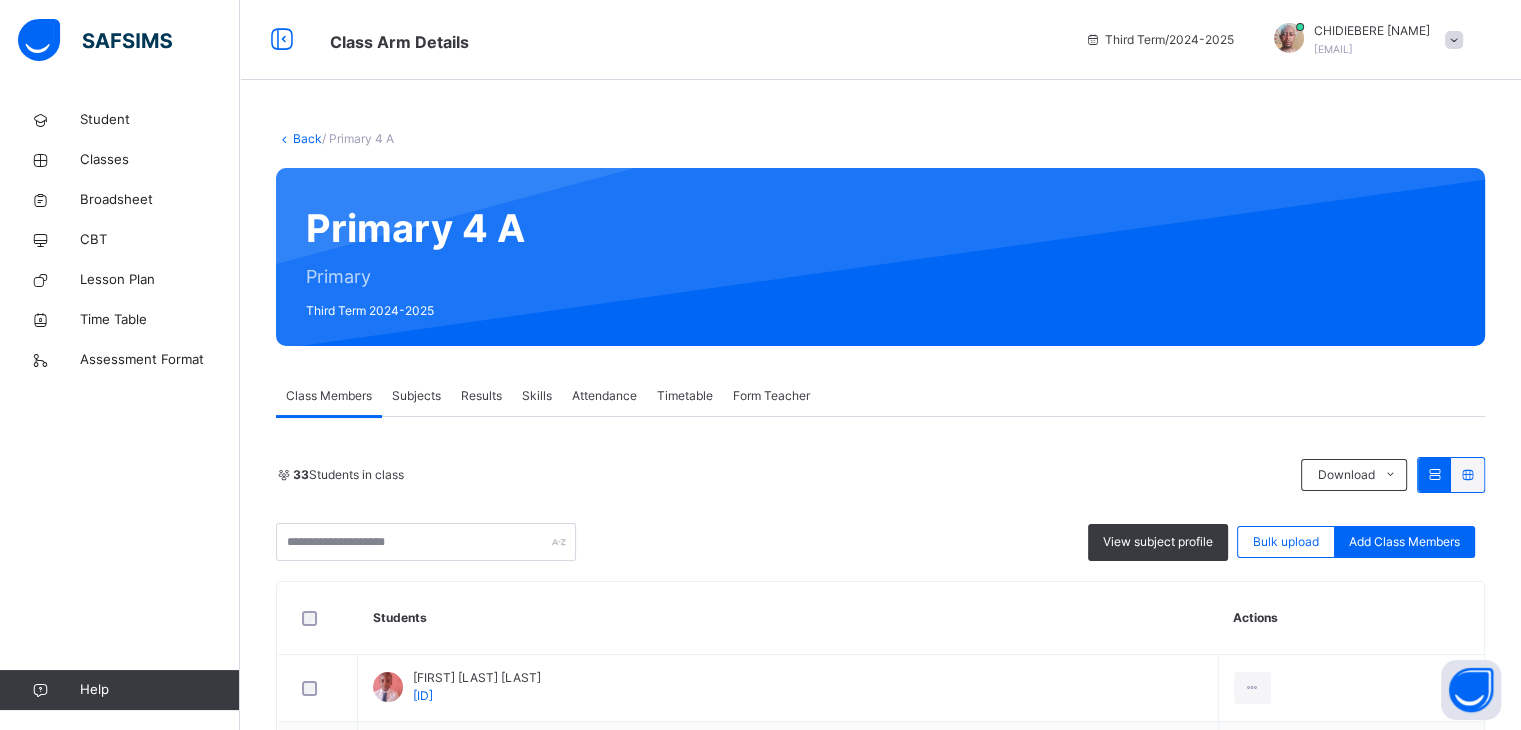 click on "Attendance" at bounding box center (604, 396) 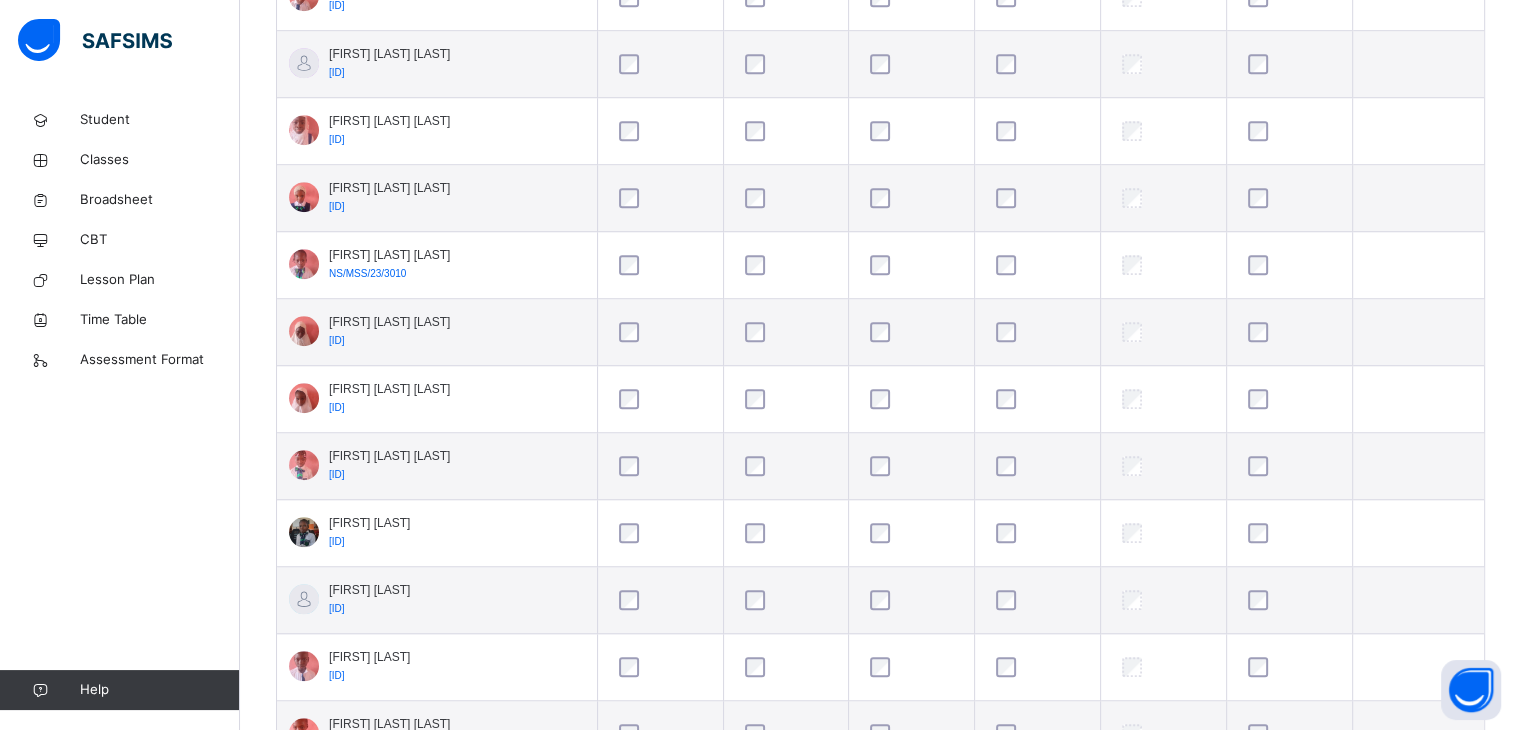 scroll, scrollTop: 1600, scrollLeft: 0, axis: vertical 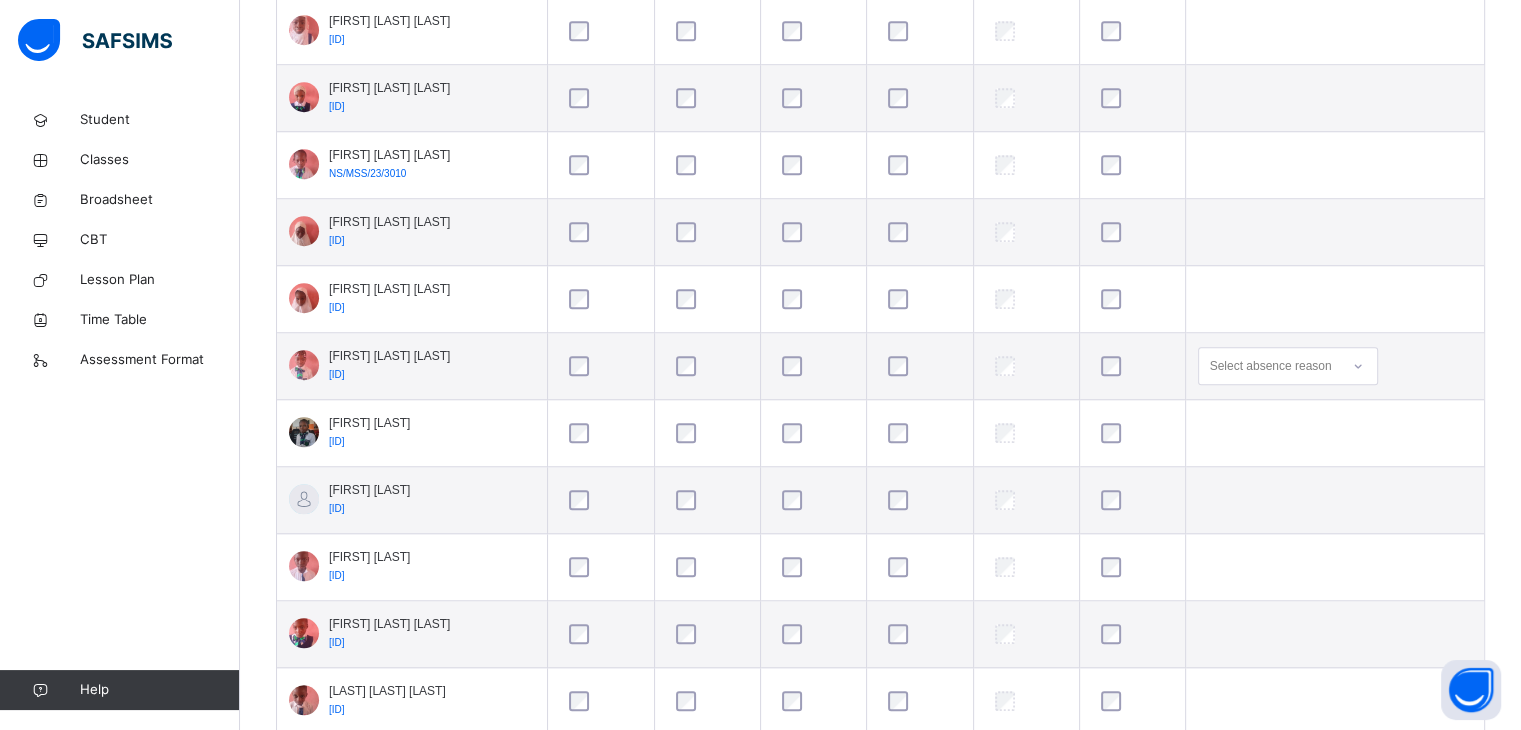 click at bounding box center [1132, 366] 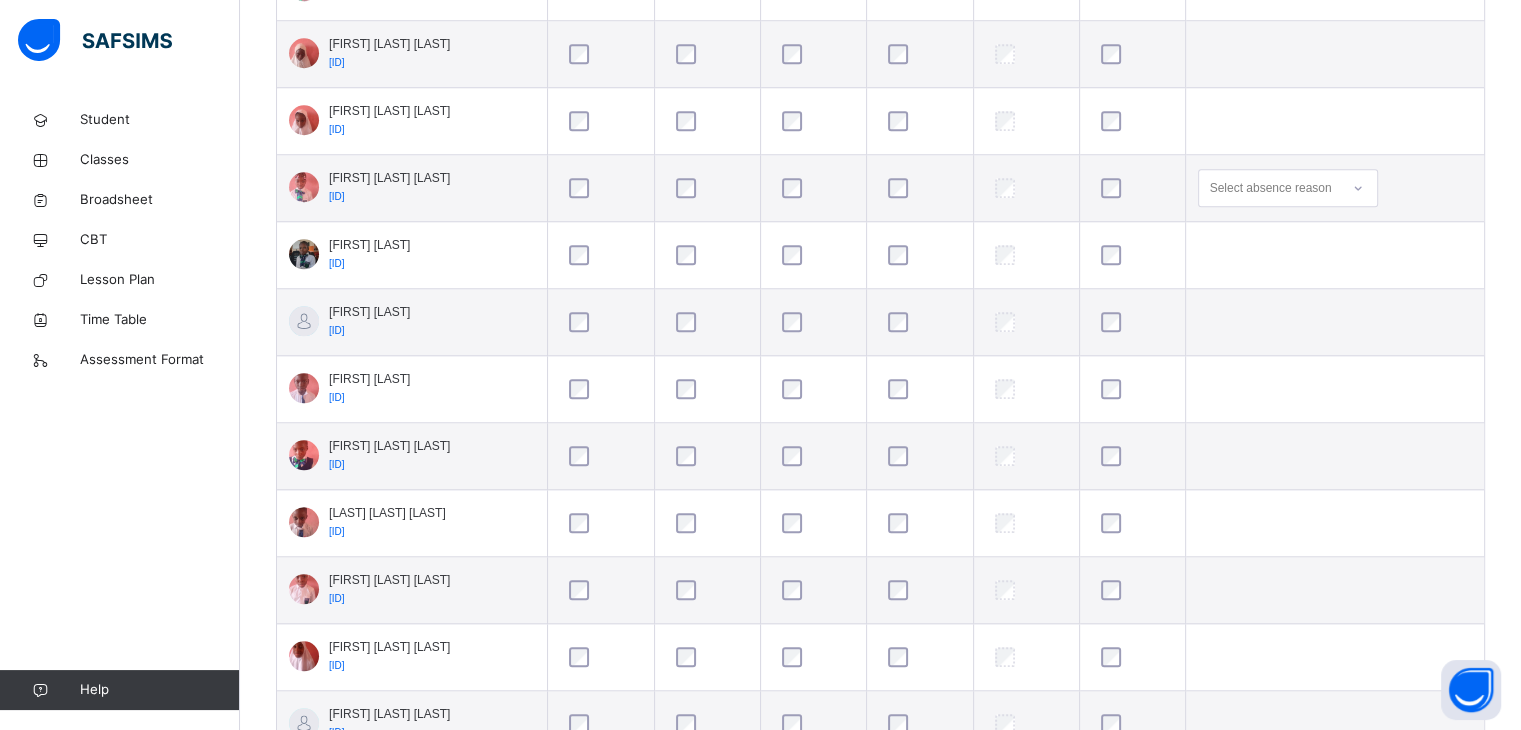 scroll, scrollTop: 1800, scrollLeft: 0, axis: vertical 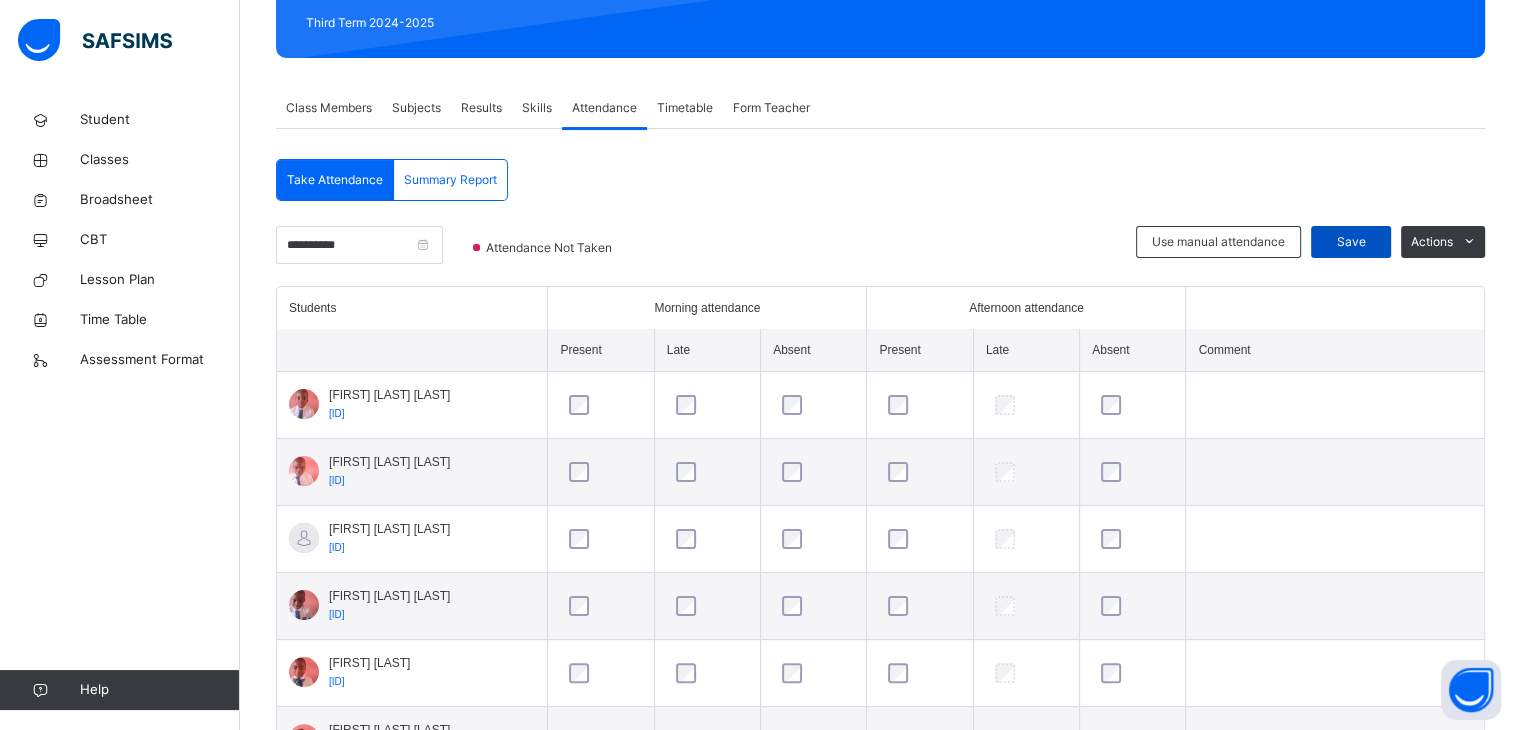click on "Save" at bounding box center (1351, 242) 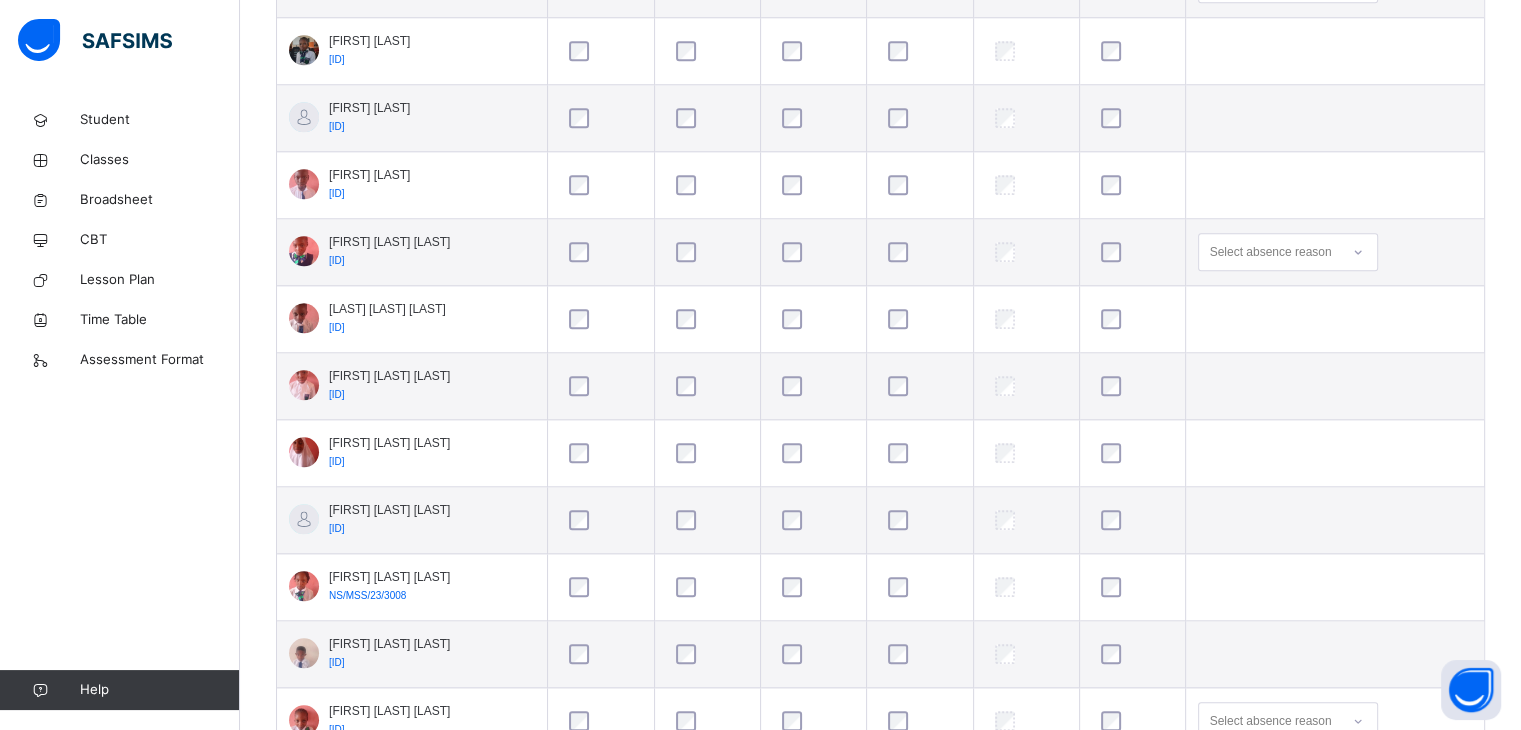 scroll, scrollTop: 1888, scrollLeft: 0, axis: vertical 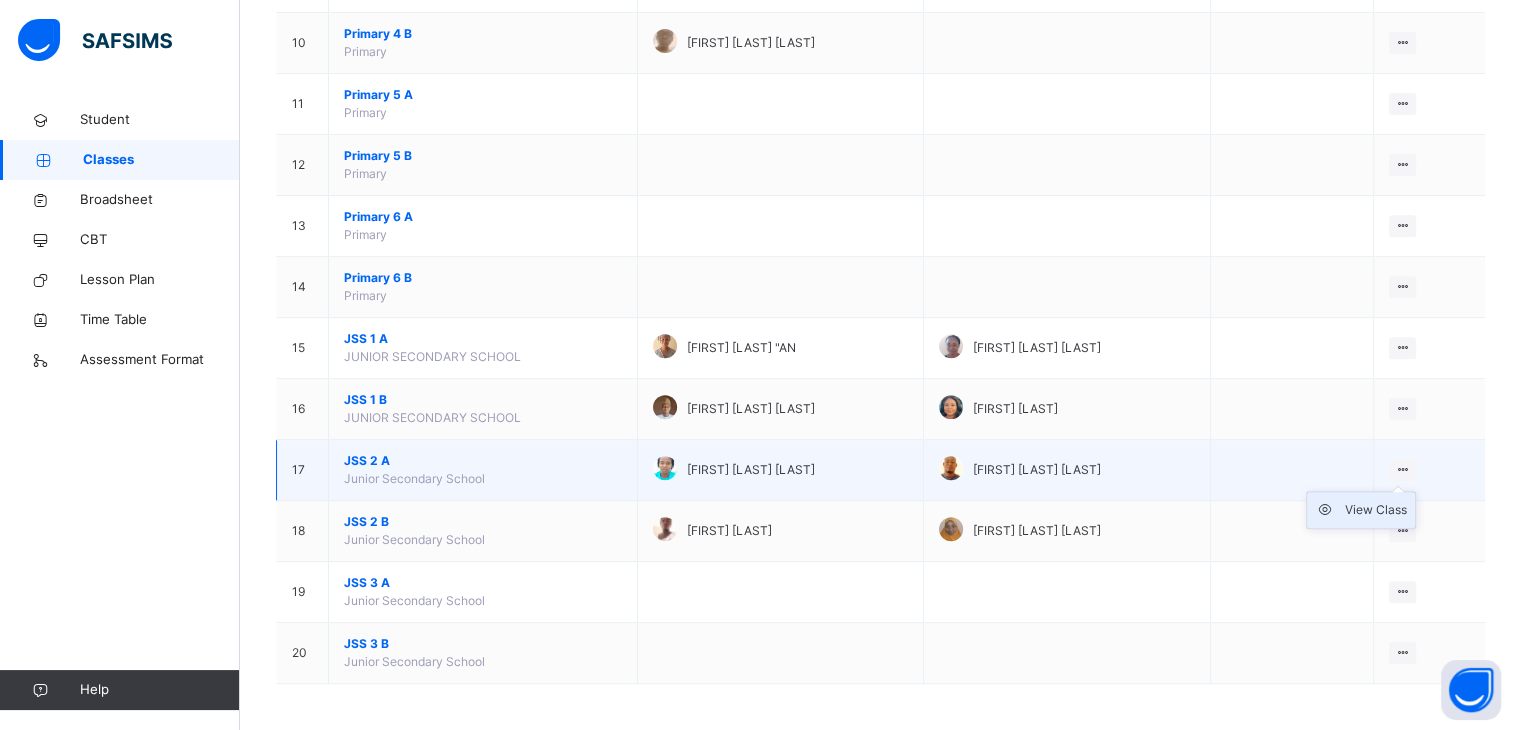 click on "View Class" at bounding box center [1376, 510] 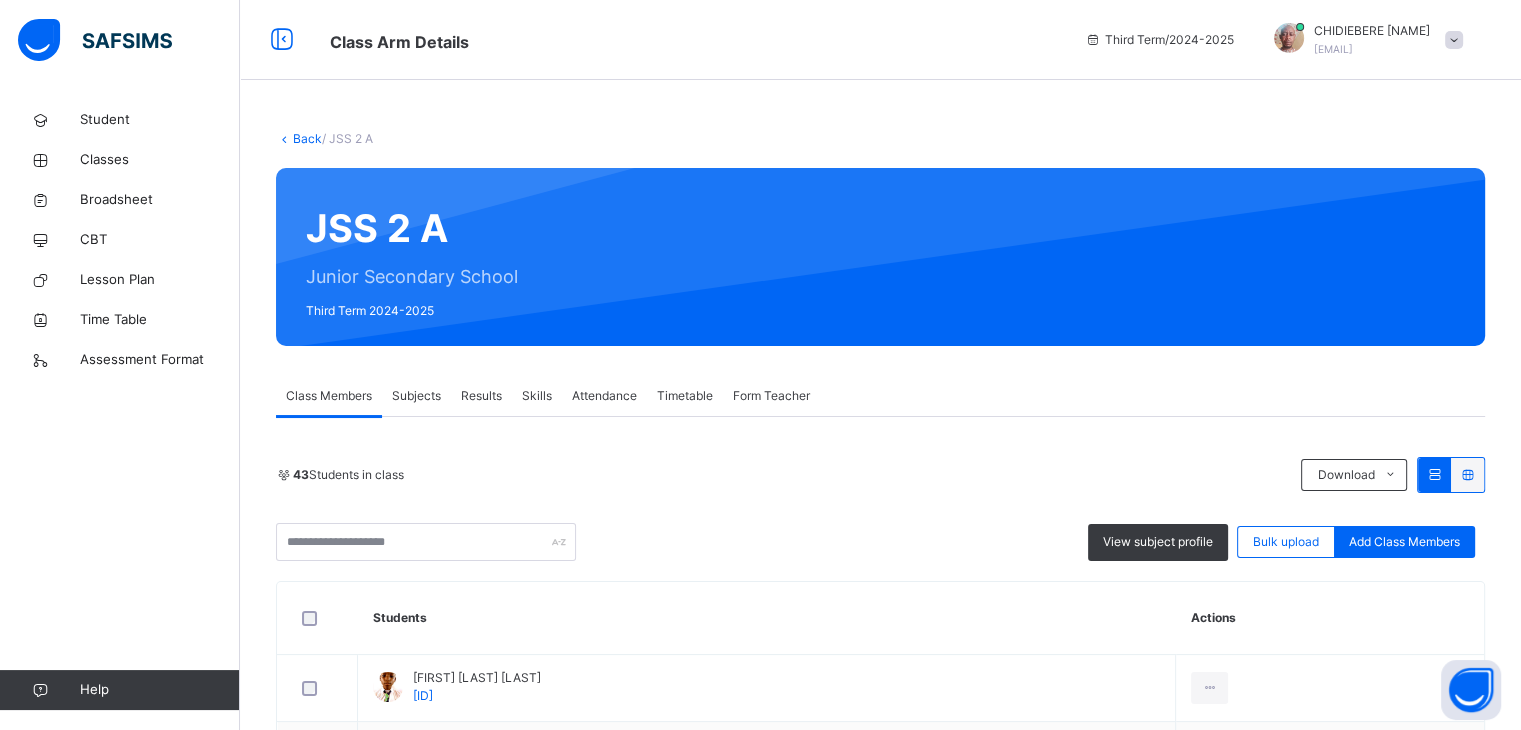 click on "Results" at bounding box center [481, 396] 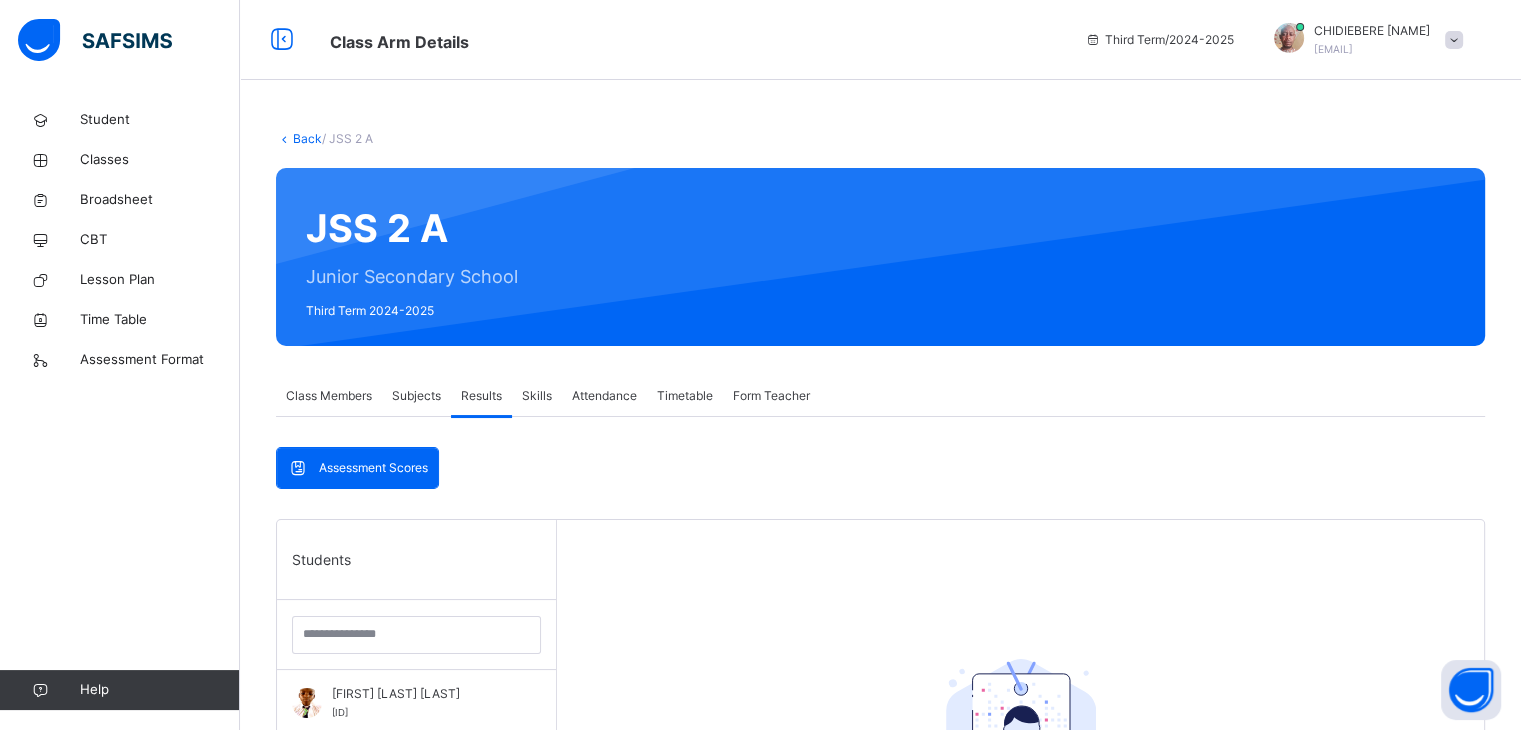 click on "Results" at bounding box center [481, 396] 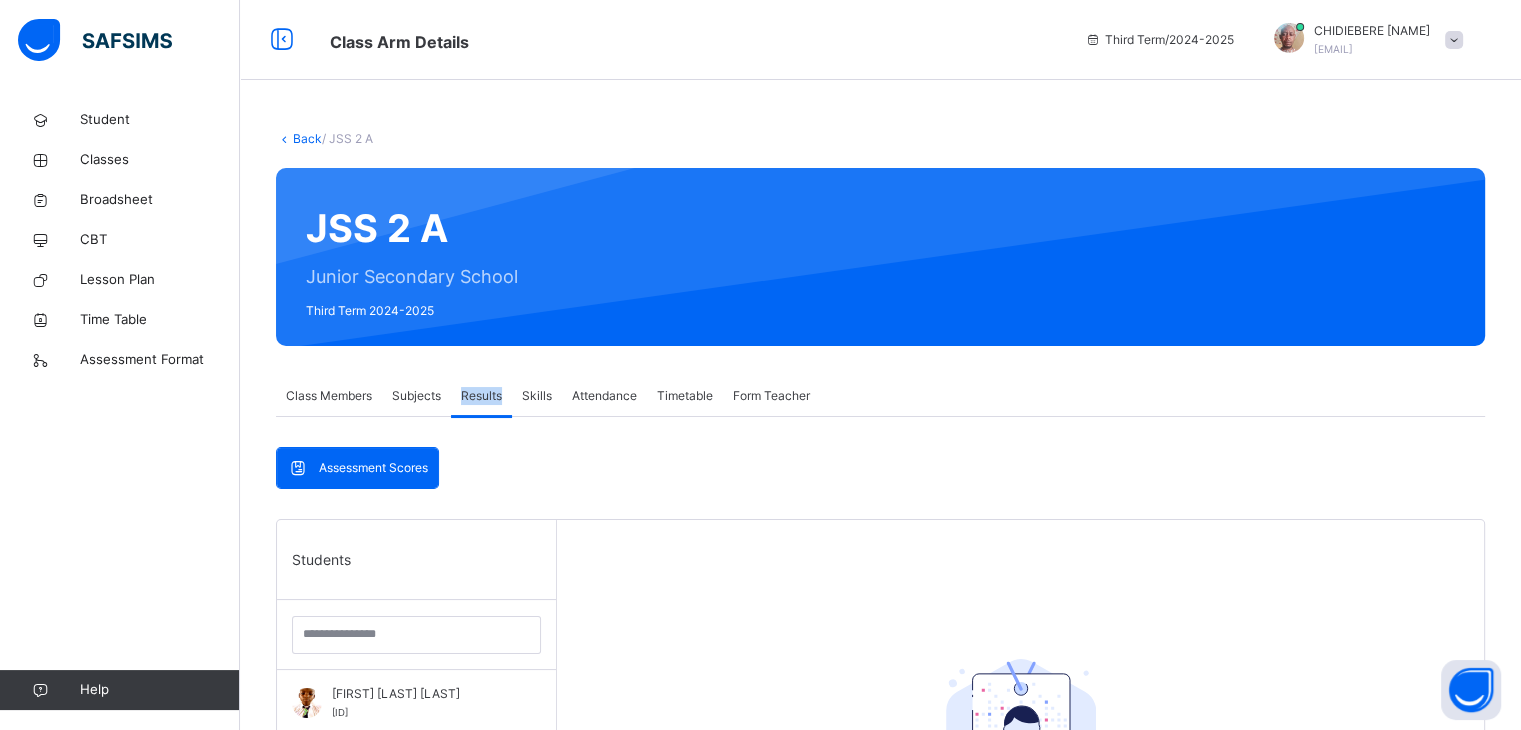 click on "Results" at bounding box center [481, 396] 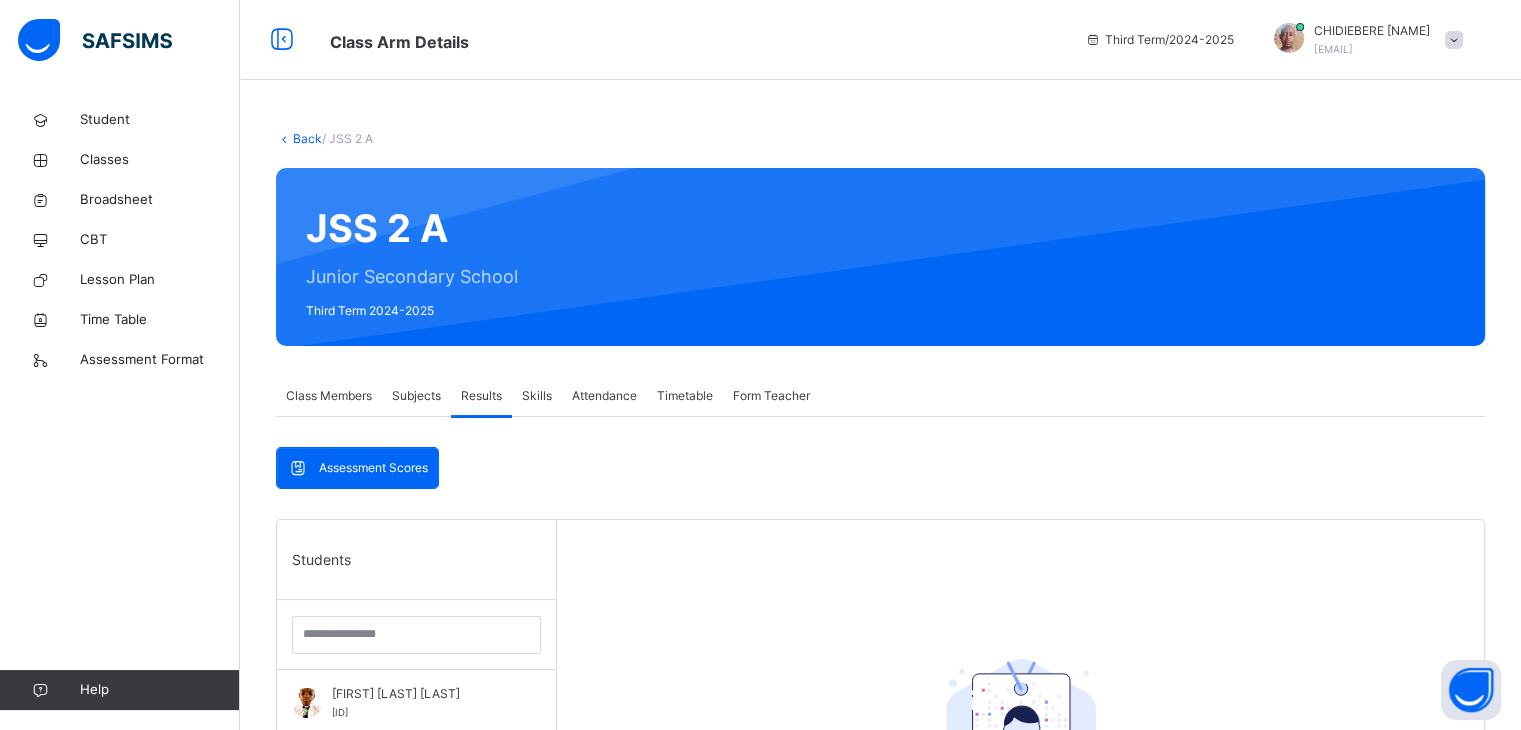 click on "Results" at bounding box center [481, 396] 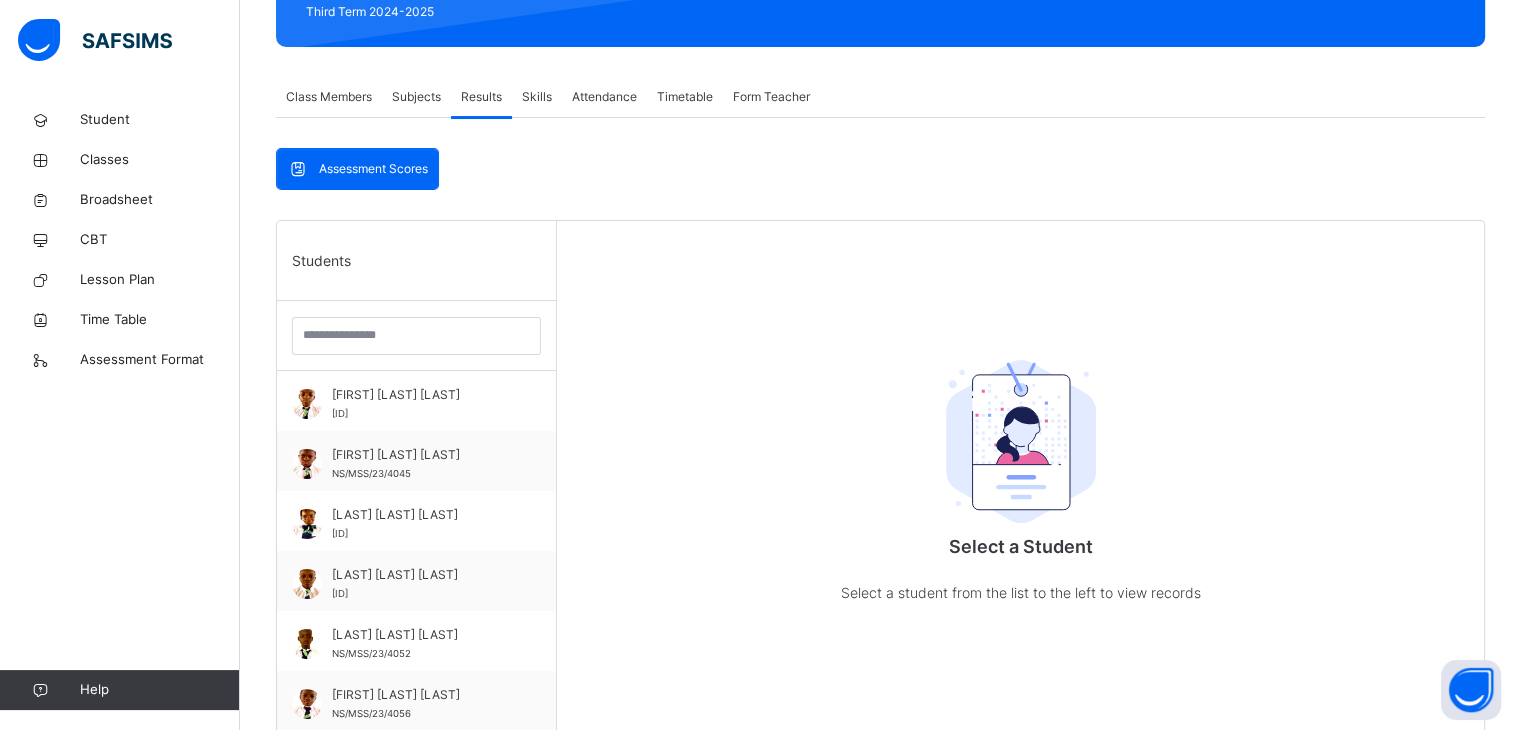 scroll, scrollTop: 300, scrollLeft: 0, axis: vertical 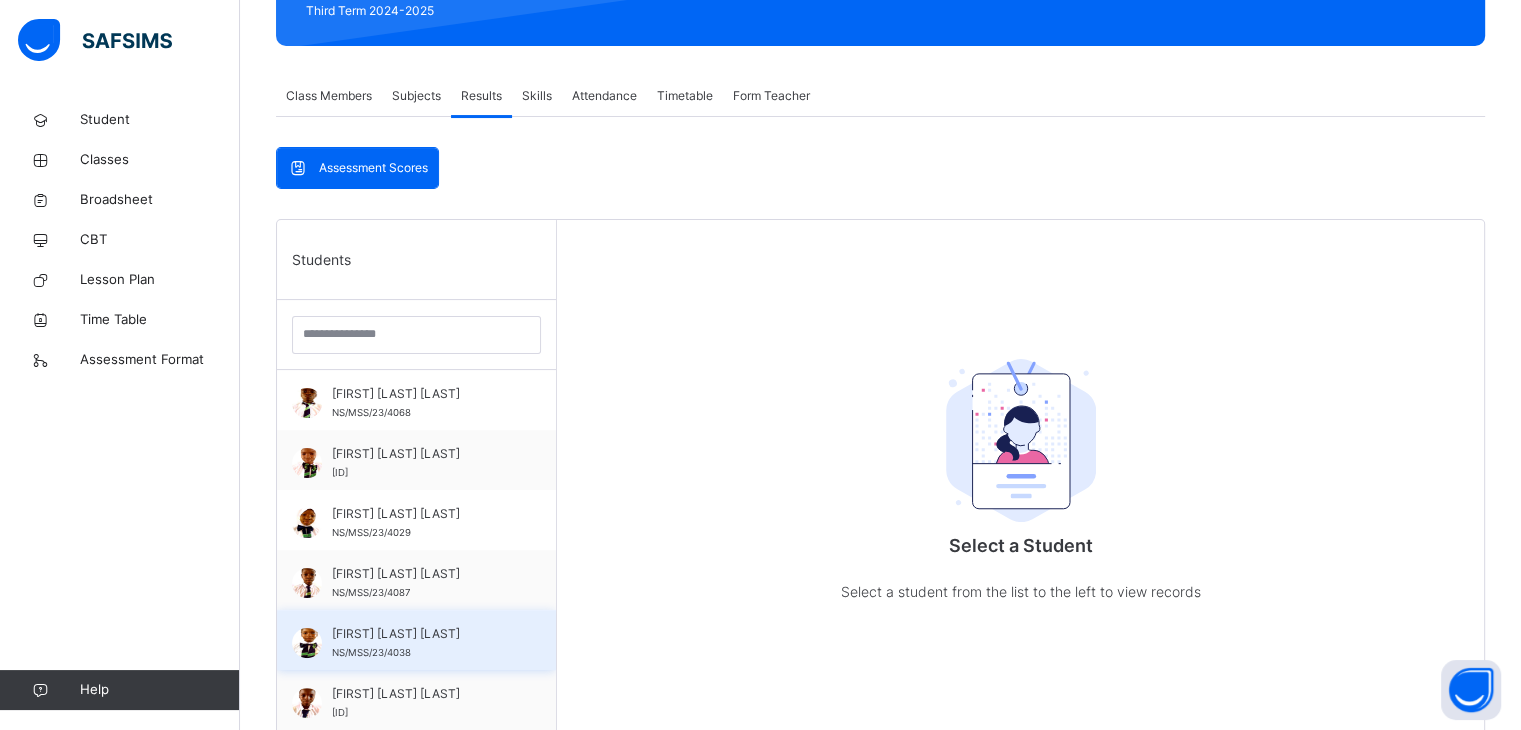 click on "[FIRST] [LAST] [LAST]" at bounding box center (421, 634) 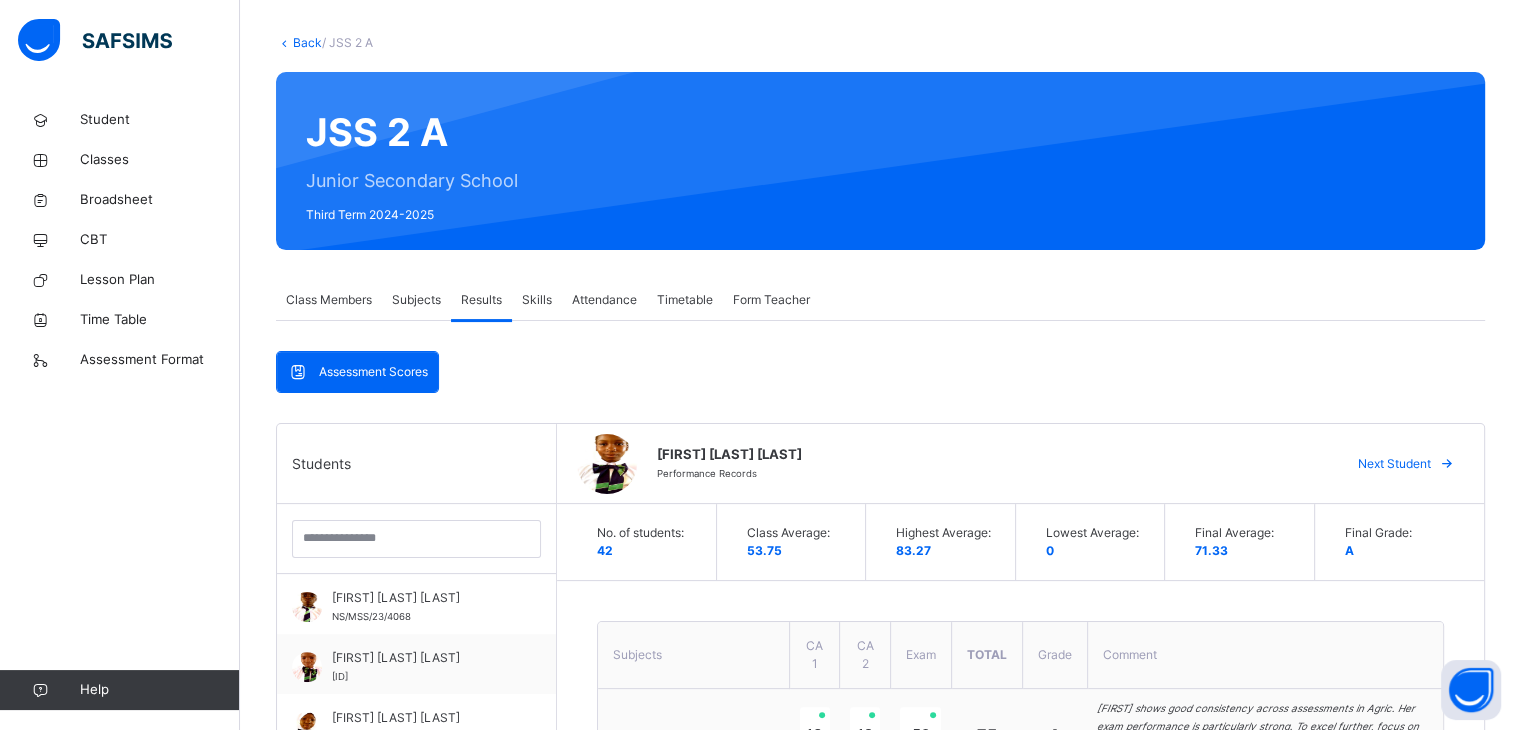 click on "×" at bounding box center [1117, -259] 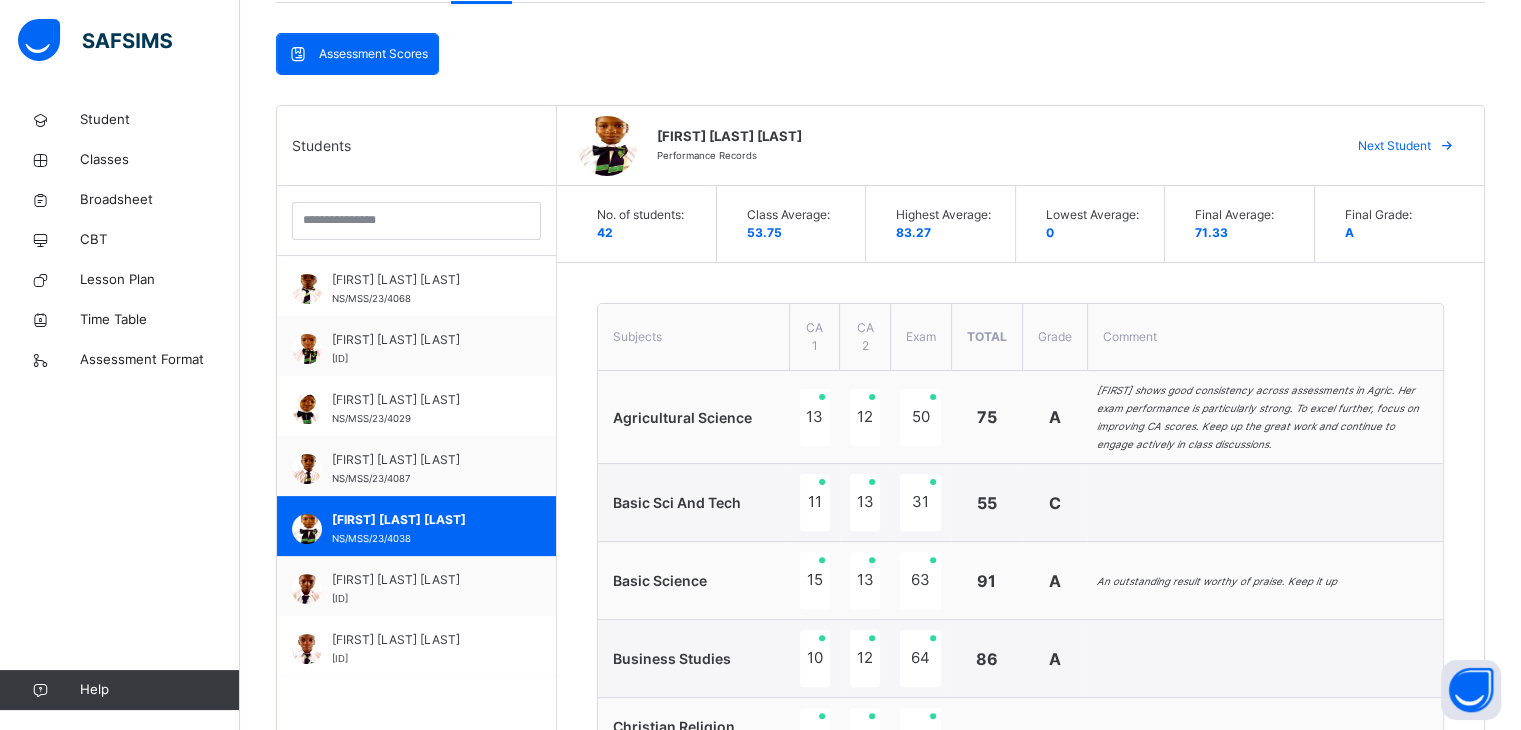 scroll, scrollTop: 328, scrollLeft: 0, axis: vertical 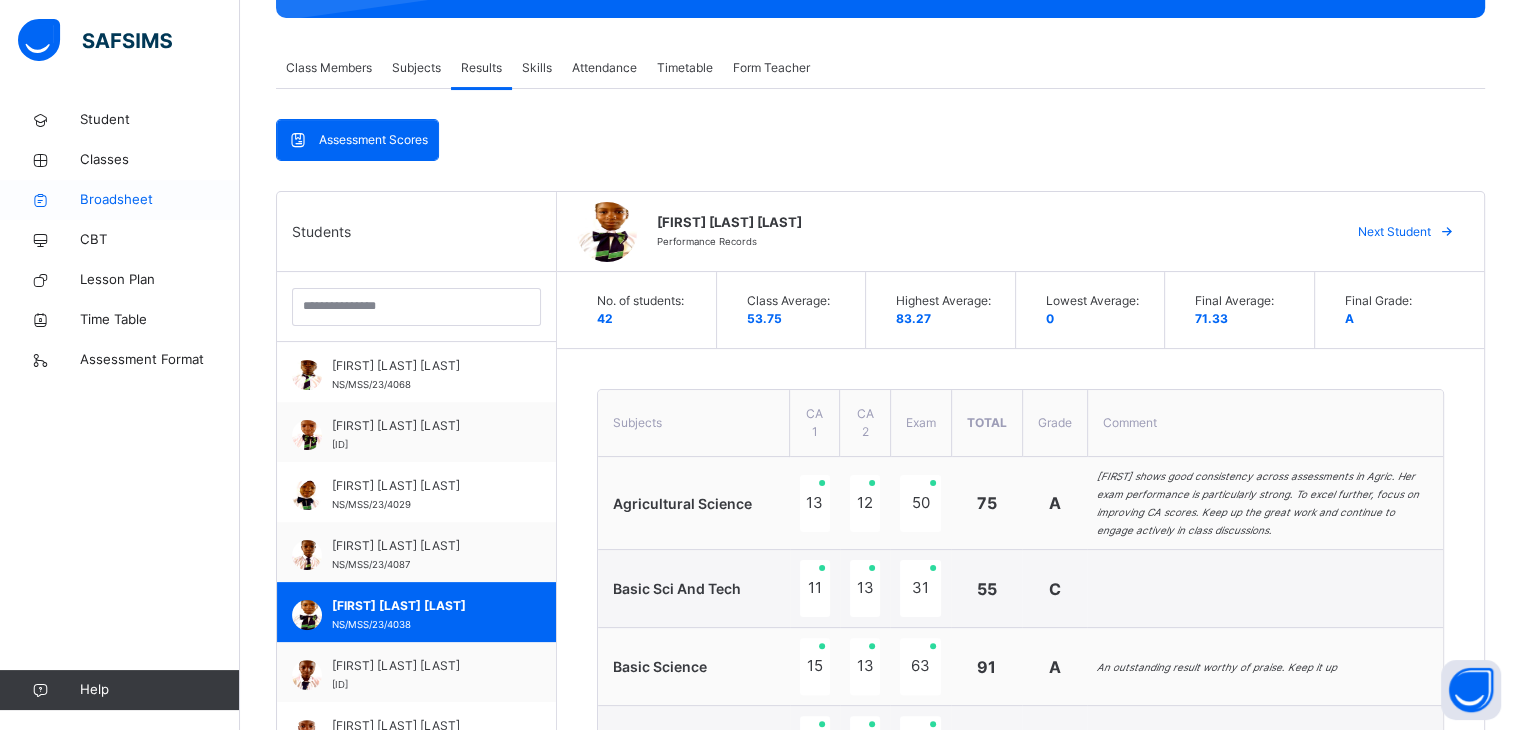 click on "Broadsheet" at bounding box center [160, 200] 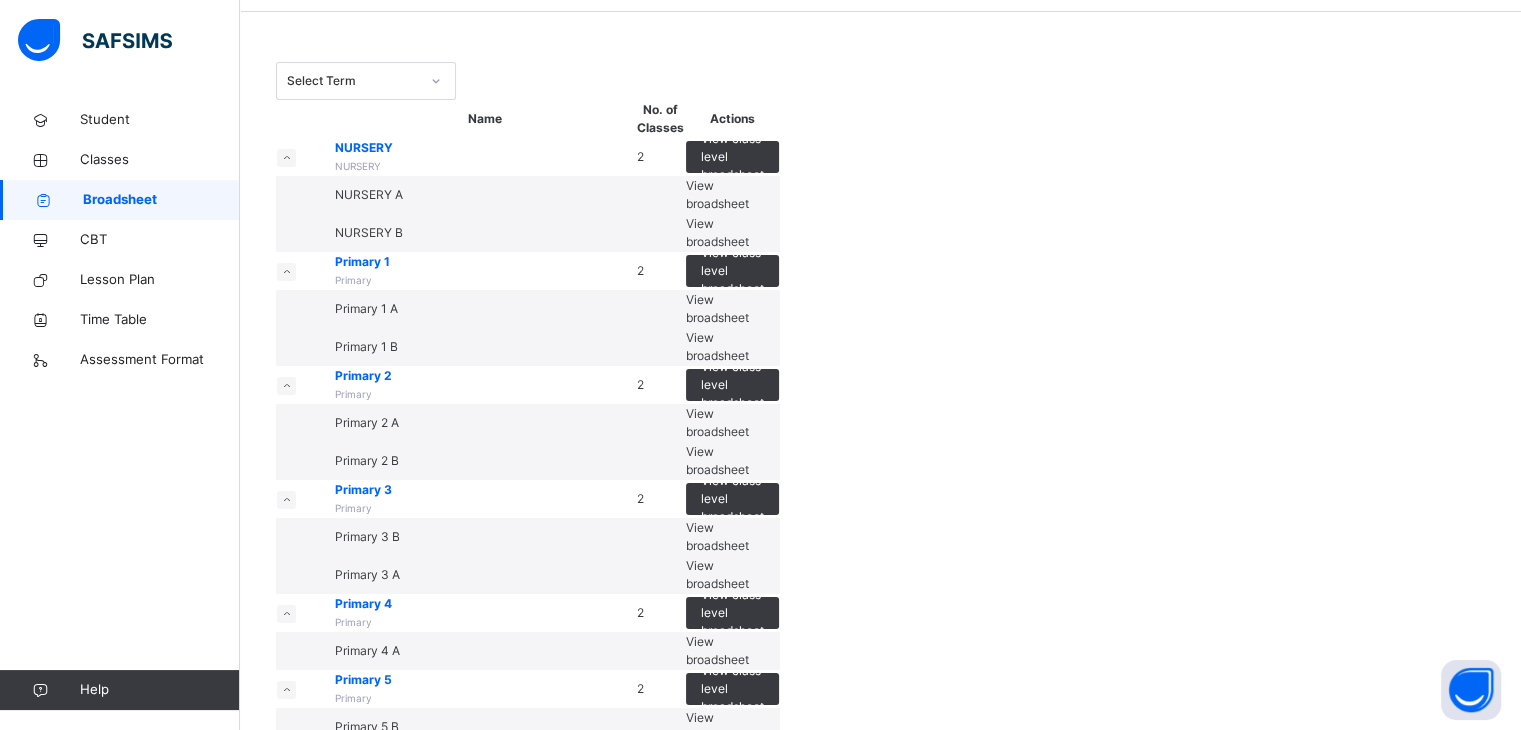 scroll, scrollTop: 100, scrollLeft: 0, axis: vertical 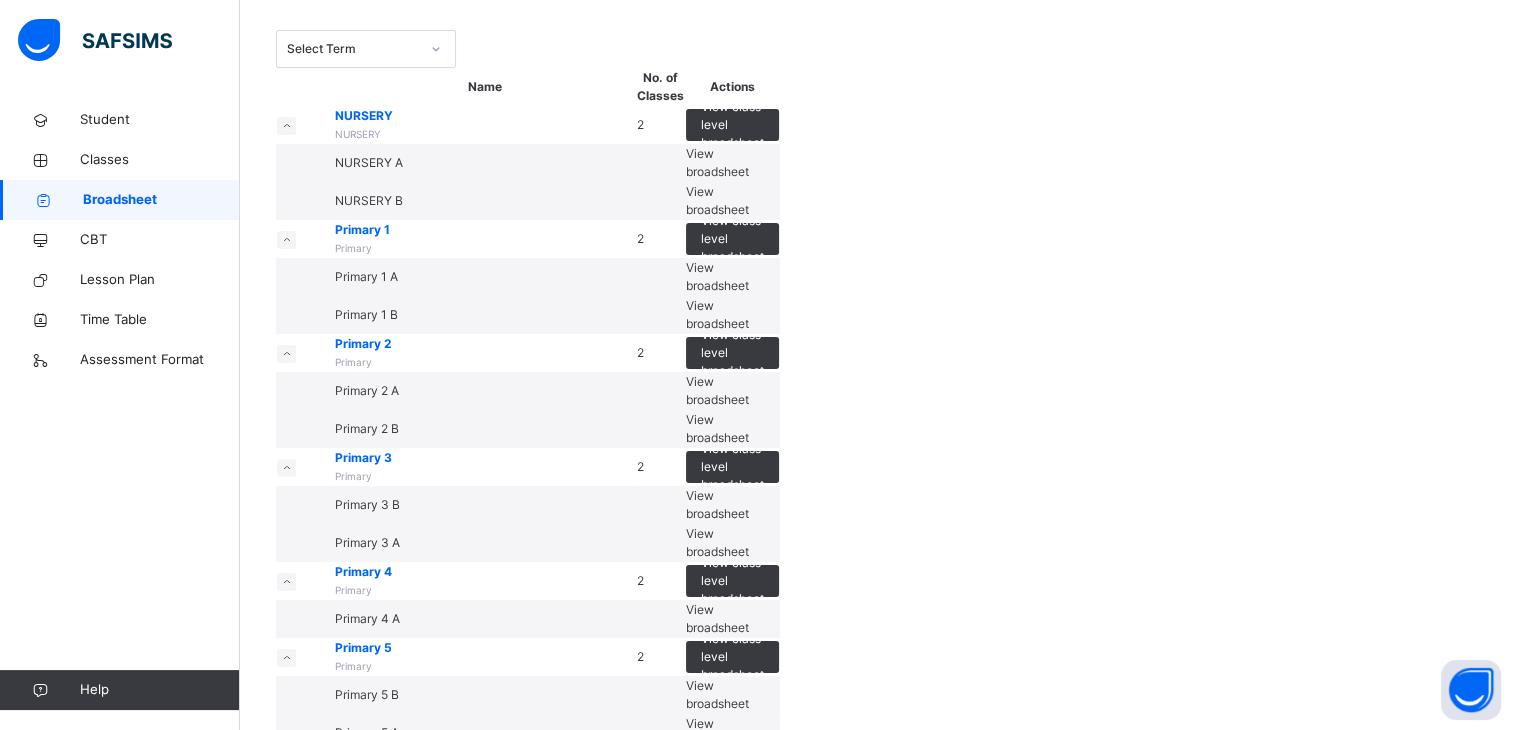 click on "View broadsheet" at bounding box center [717, 390] 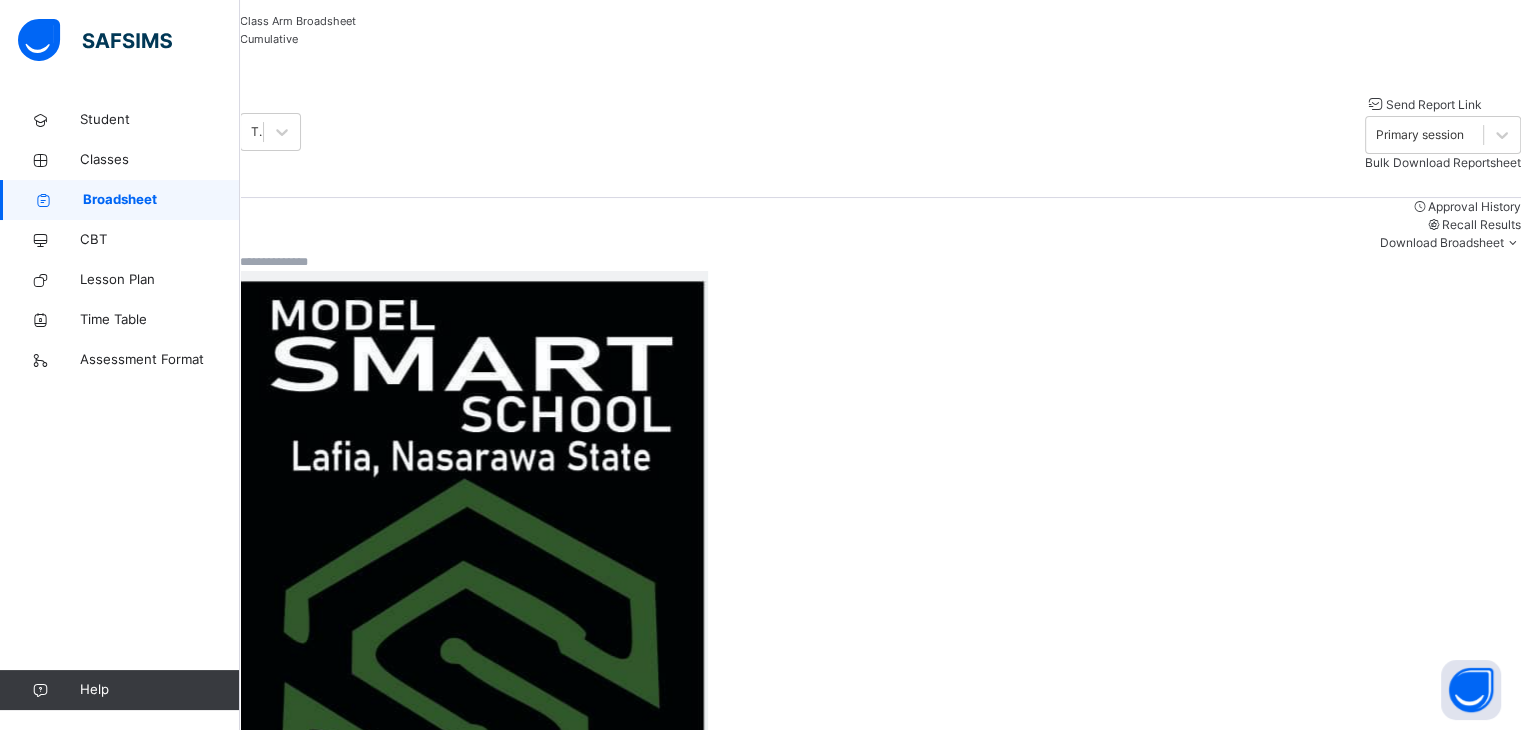 scroll, scrollTop: 200, scrollLeft: 0, axis: vertical 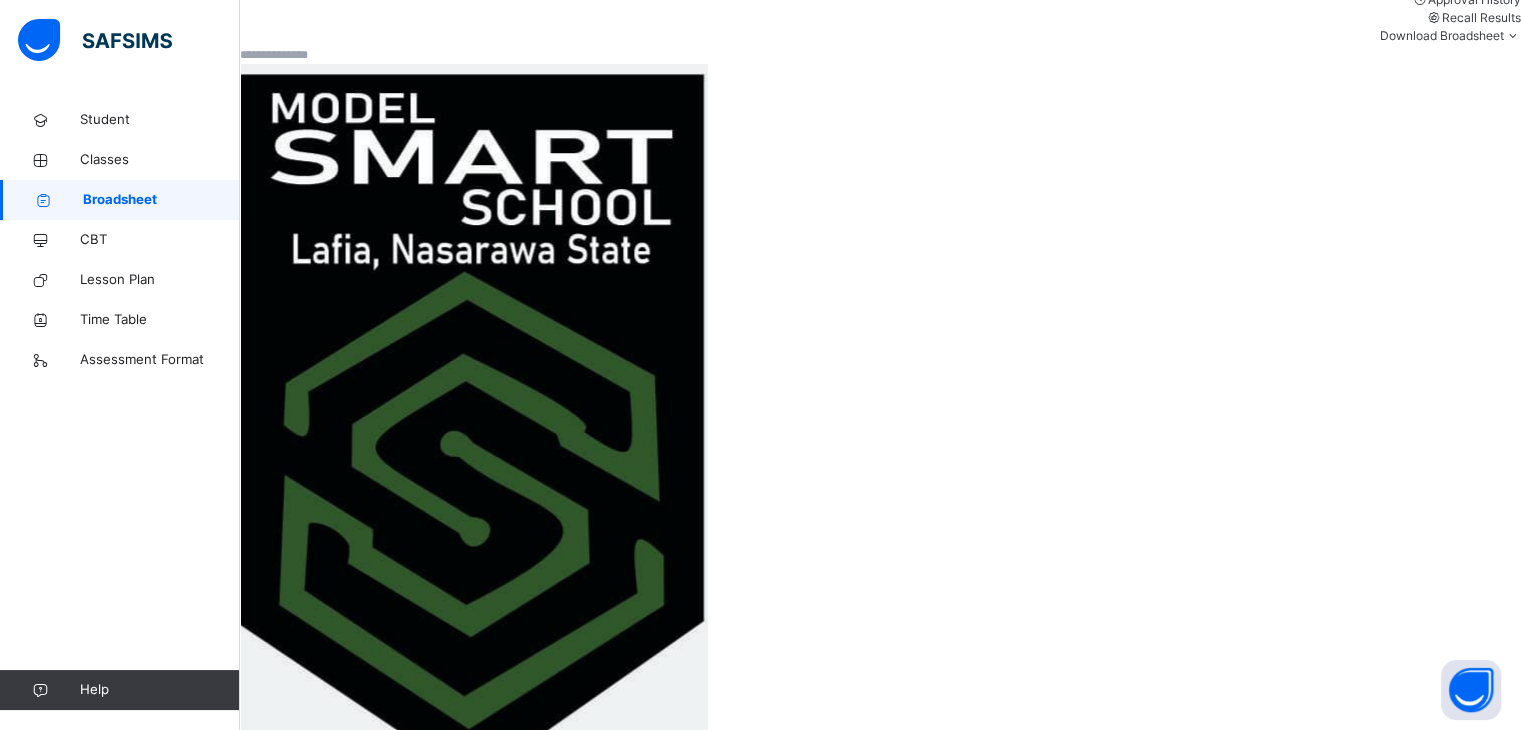 click on "[FIRST] [LAST] [LAST]" at bounding box center (370, 2412) 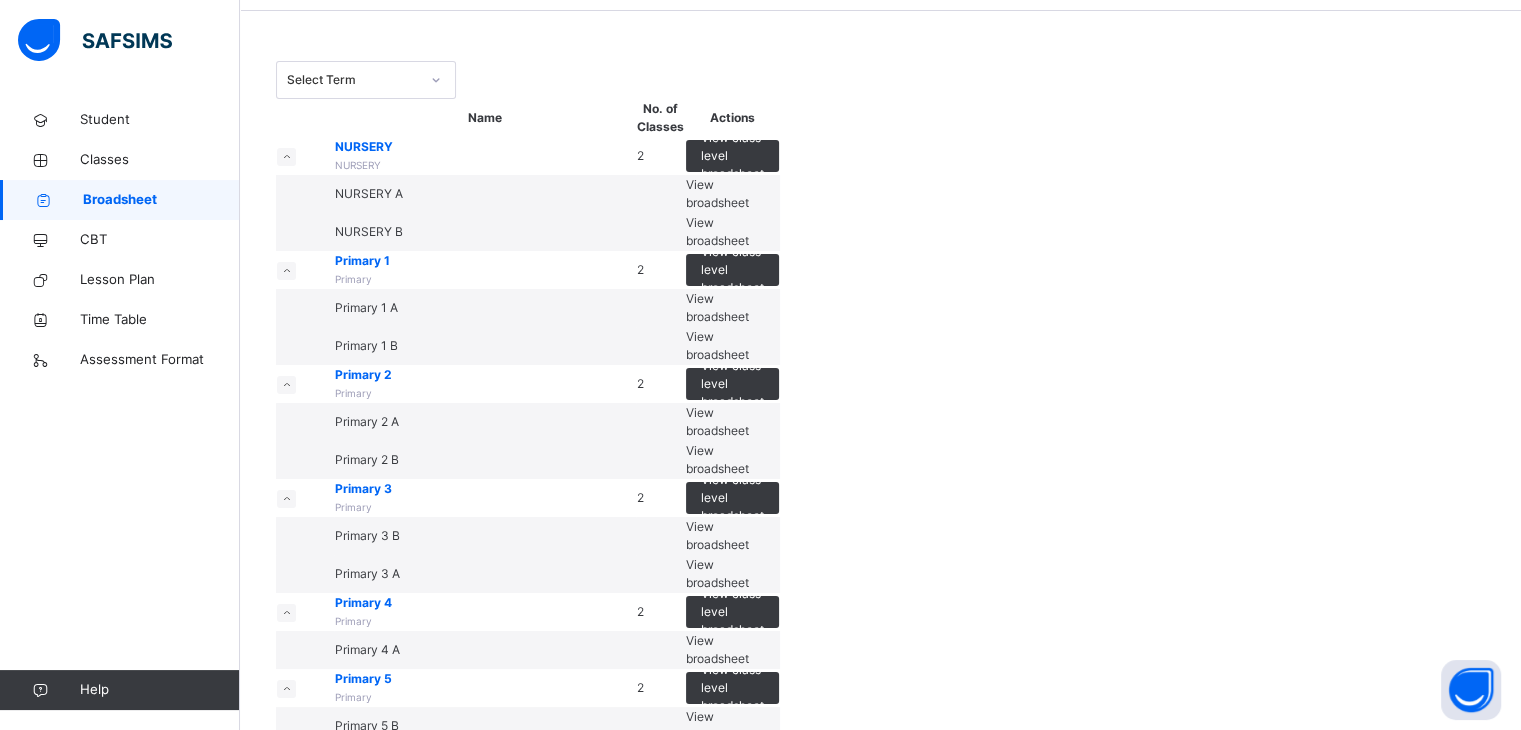 scroll, scrollTop: 100, scrollLeft: 0, axis: vertical 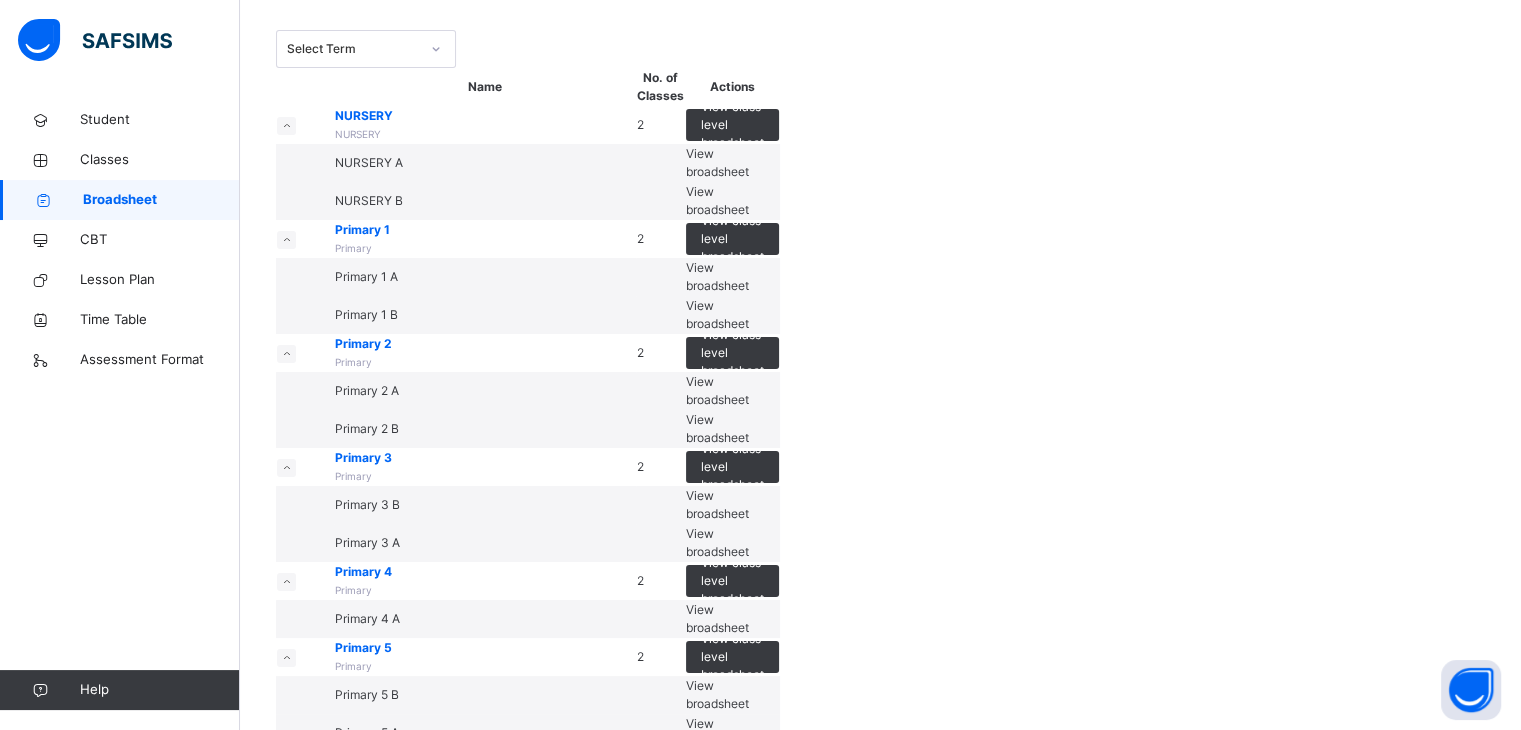 click on "View broadsheet" at bounding box center (717, 390) 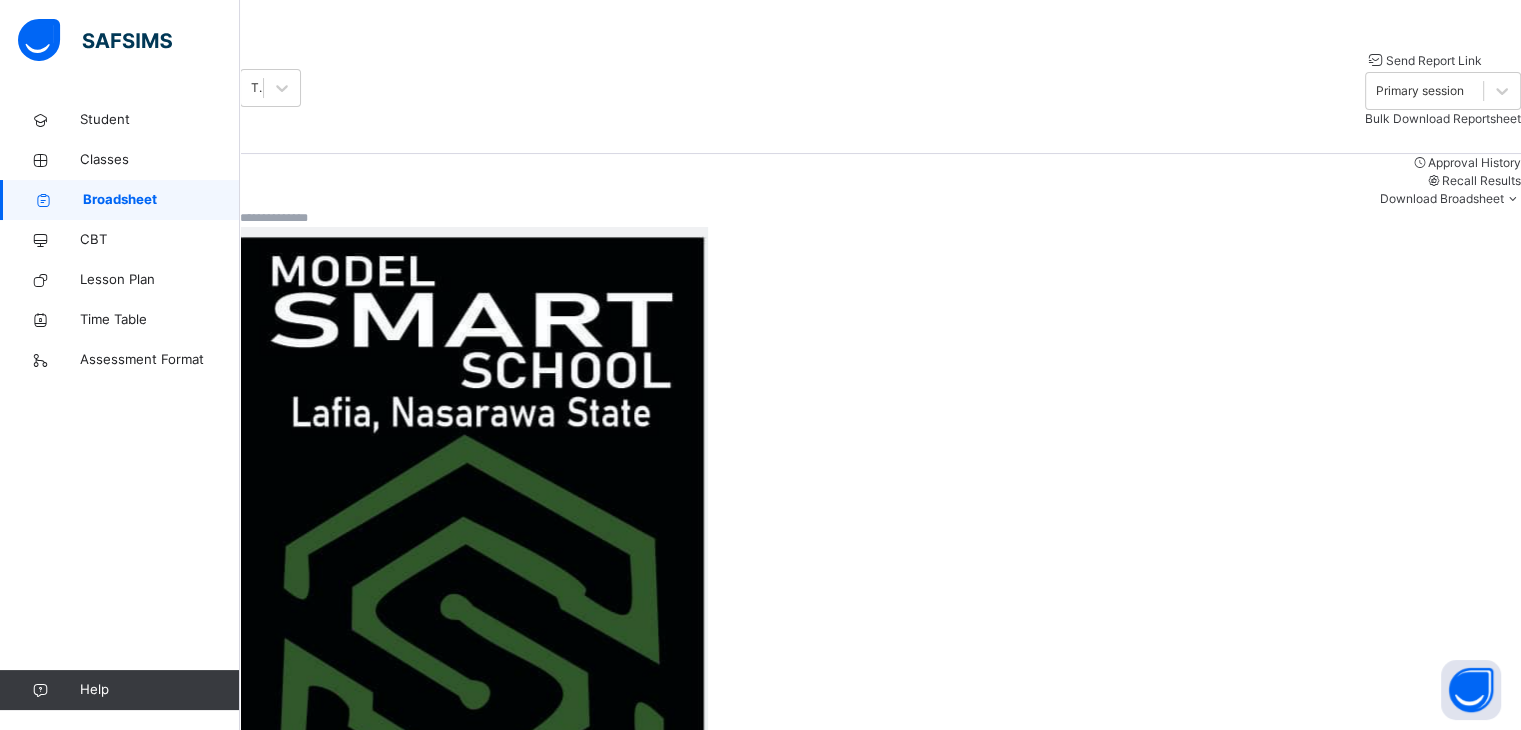 scroll, scrollTop: 100, scrollLeft: 0, axis: vertical 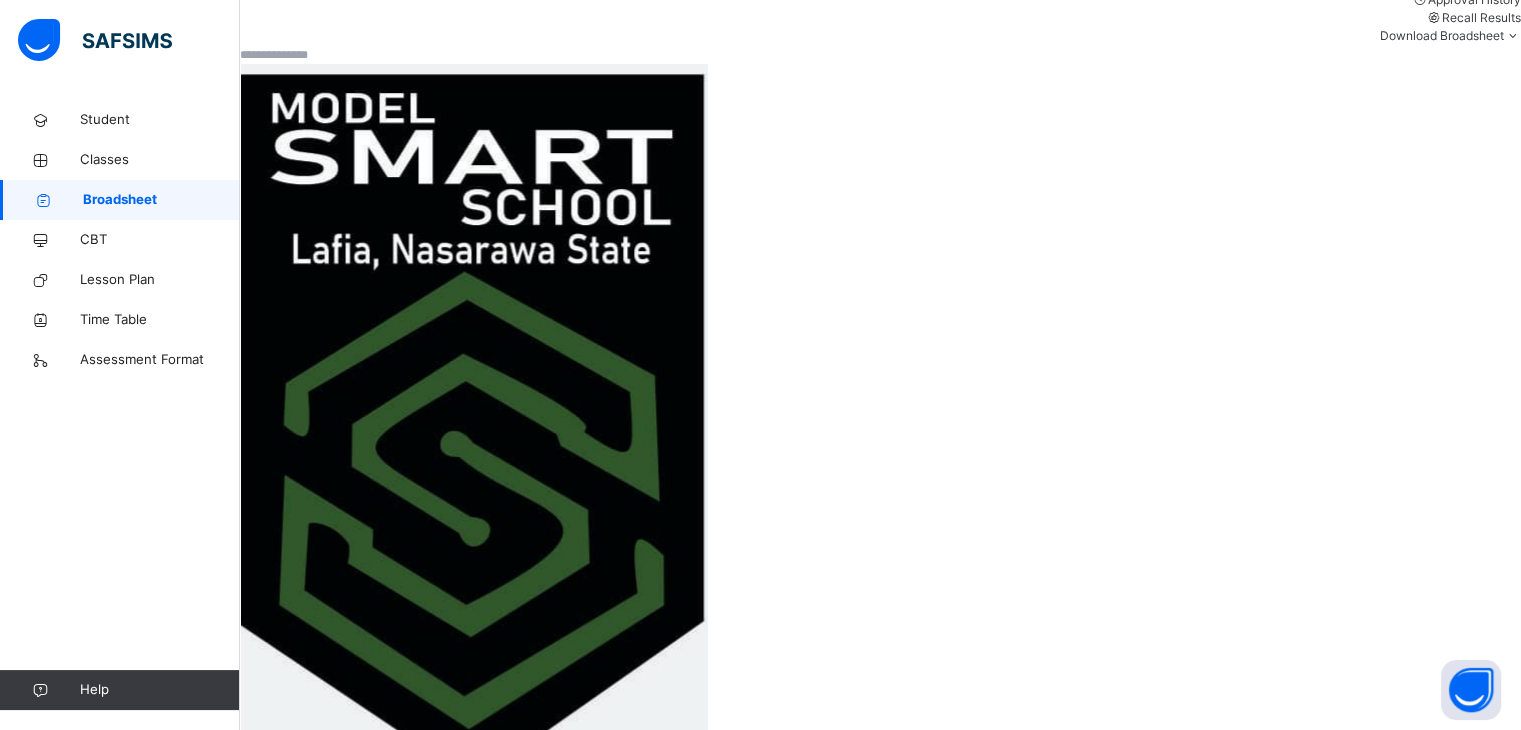 click on "[LAST] [LAST] [LAST]   [ID]" at bounding box center [369, 1761] 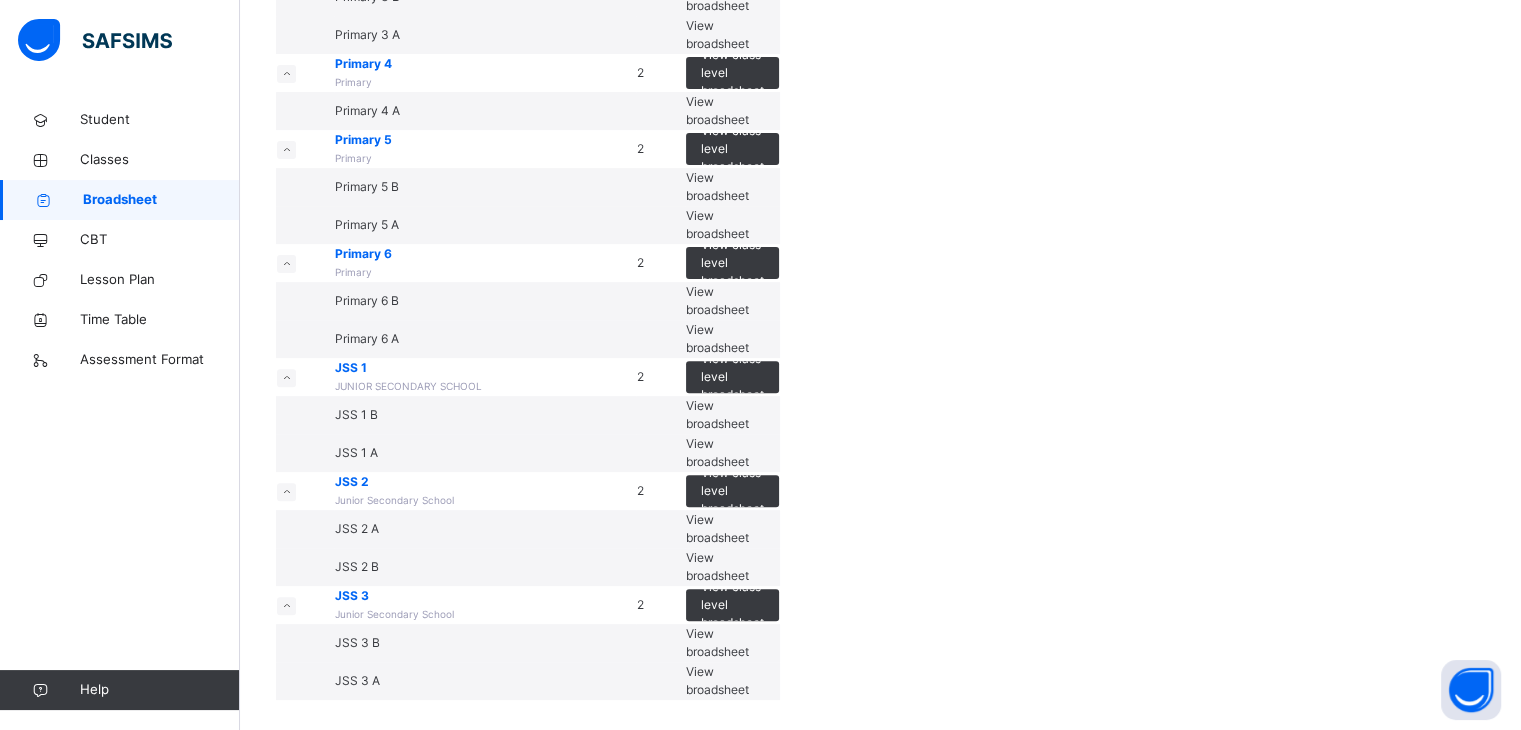 scroll, scrollTop: 1200, scrollLeft: 0, axis: vertical 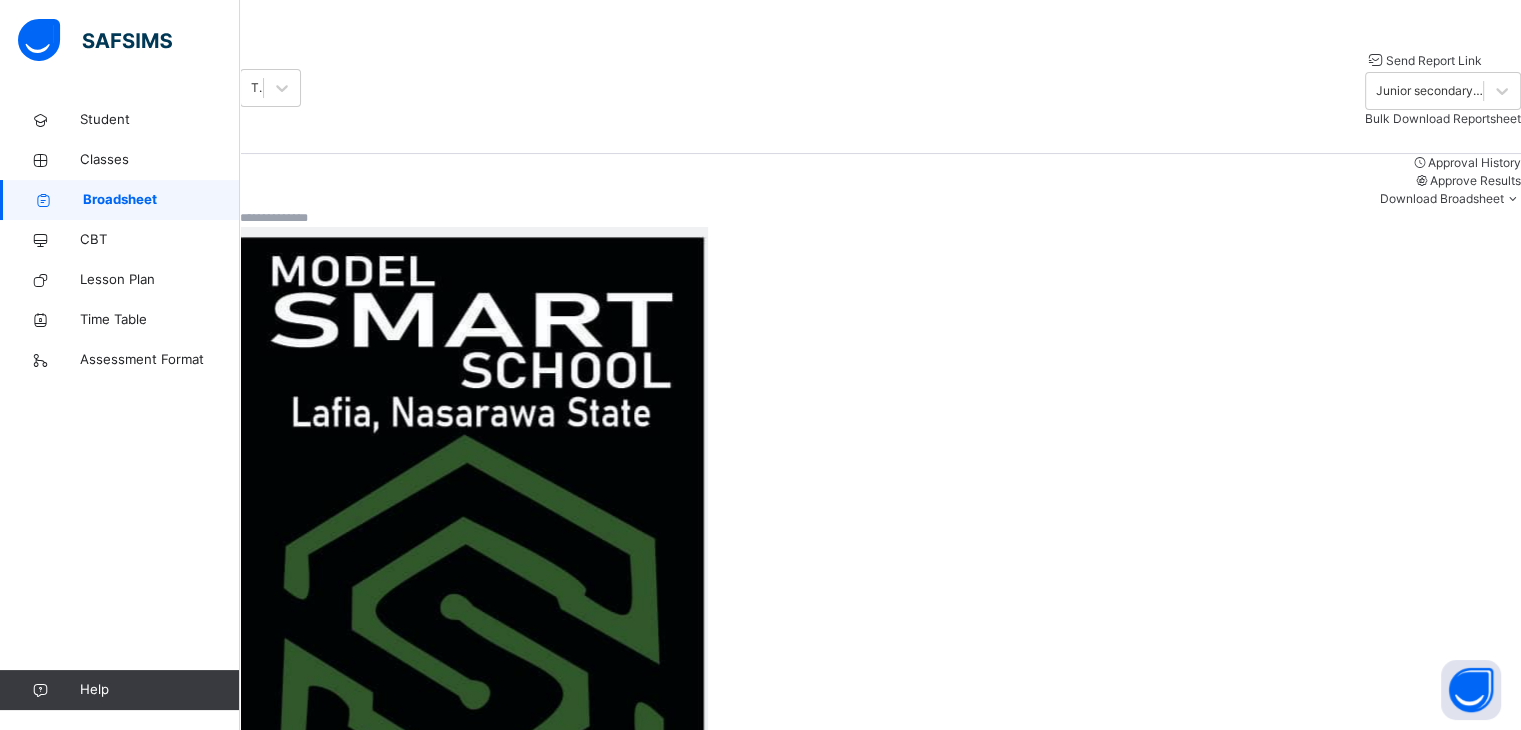 click on "[FIRST] [LAST] [LAST]" at bounding box center [366, 1937] 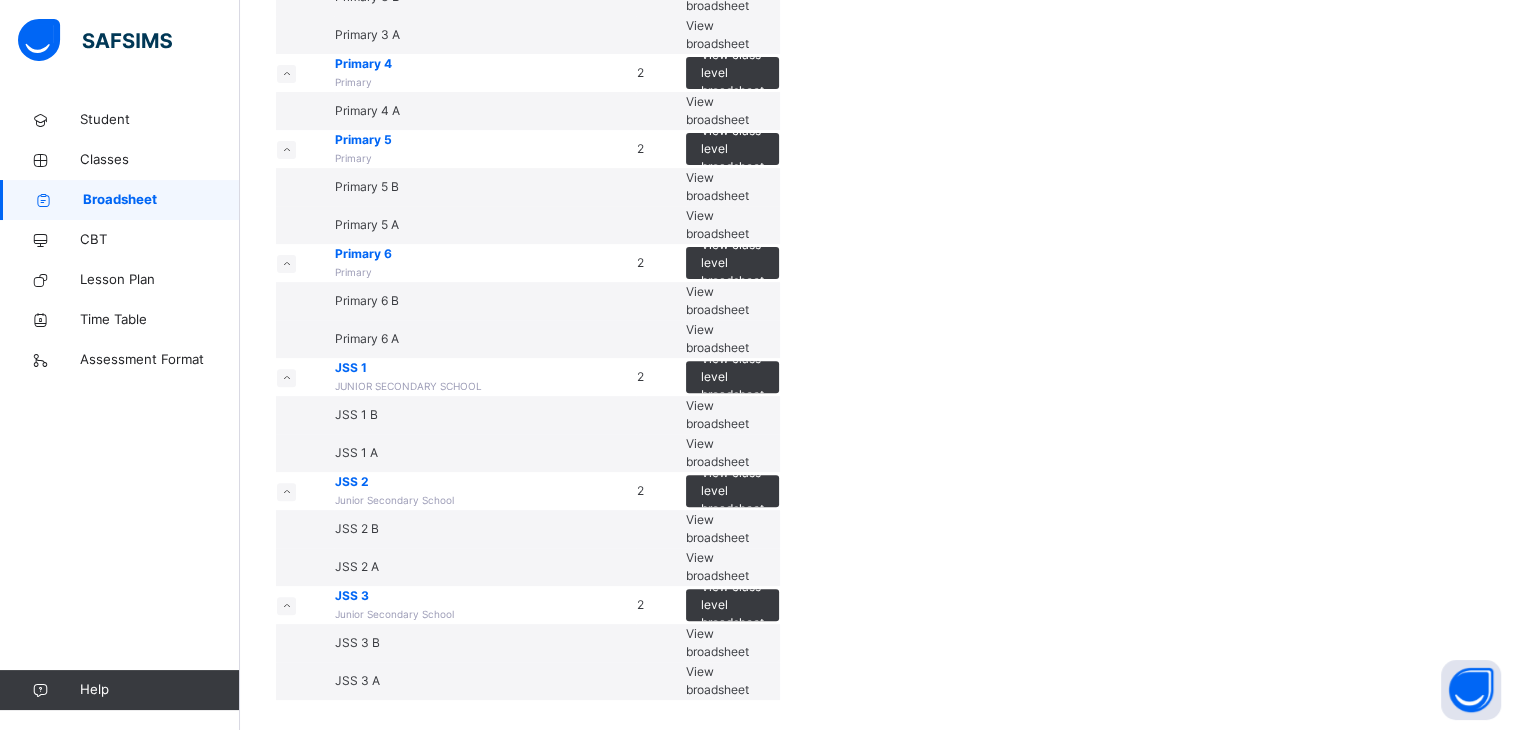 scroll, scrollTop: 1100, scrollLeft: 0, axis: vertical 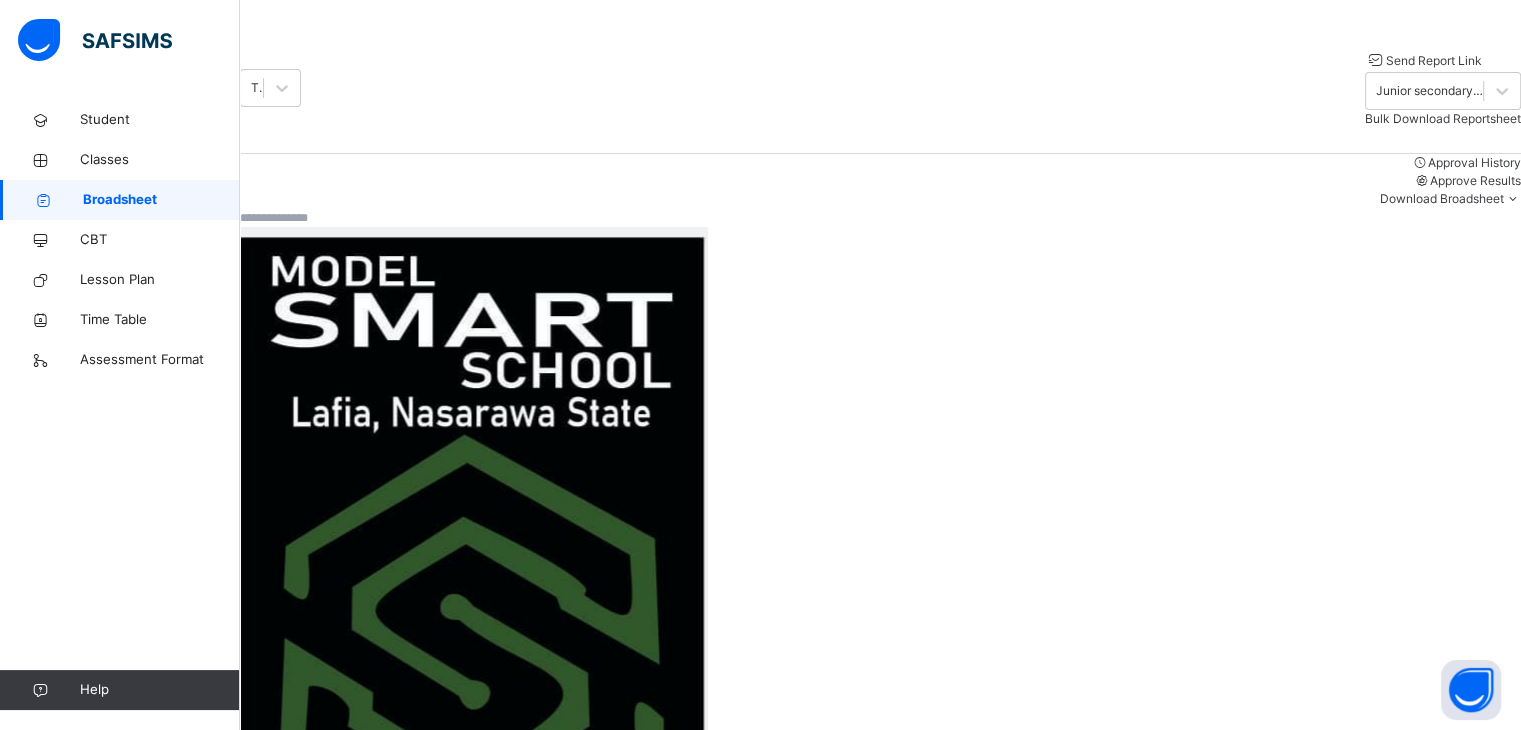 click on "[FIRST] [LAST] [LAST]" at bounding box center (365, 2709) 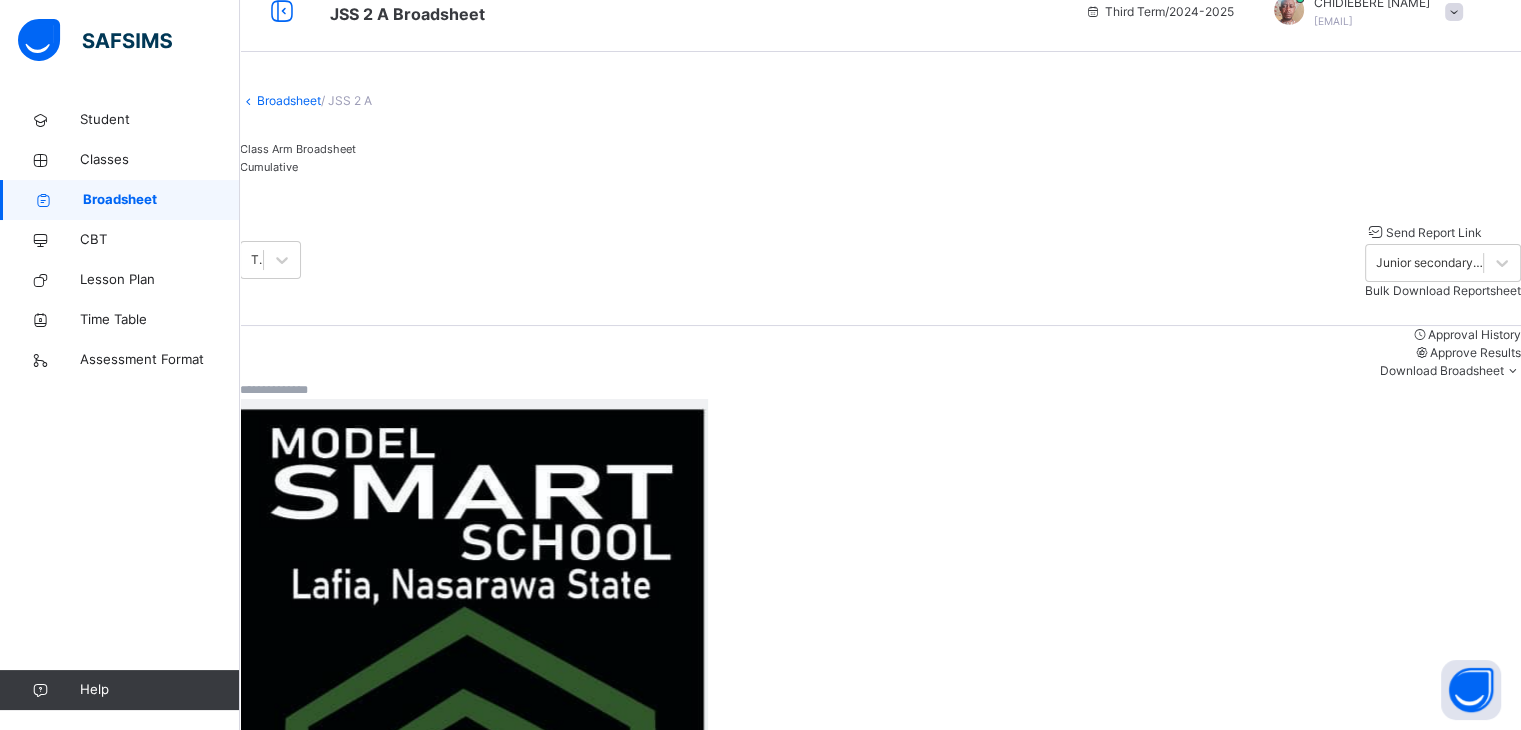 scroll, scrollTop: 0, scrollLeft: 0, axis: both 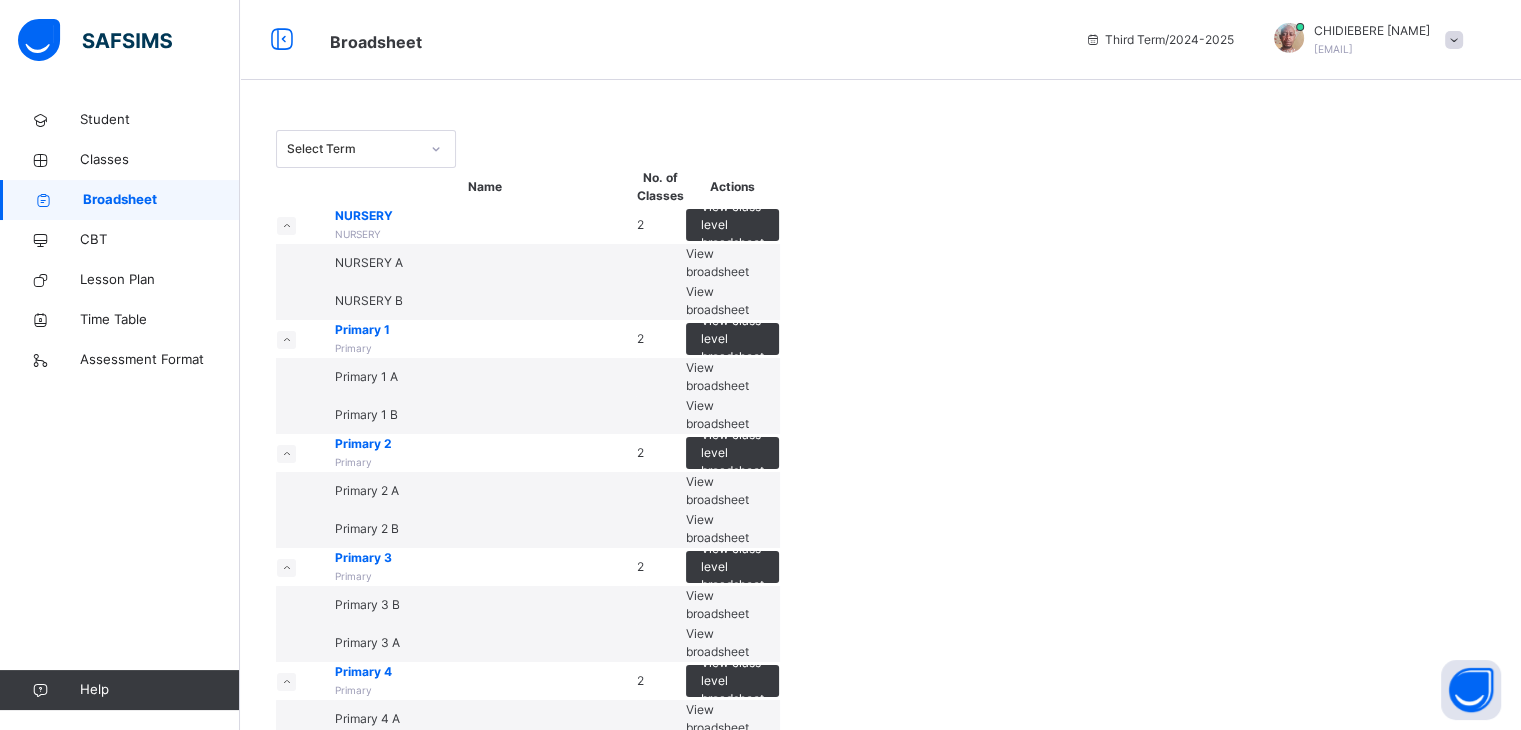 click on "View broadsheet" at bounding box center (717, 376) 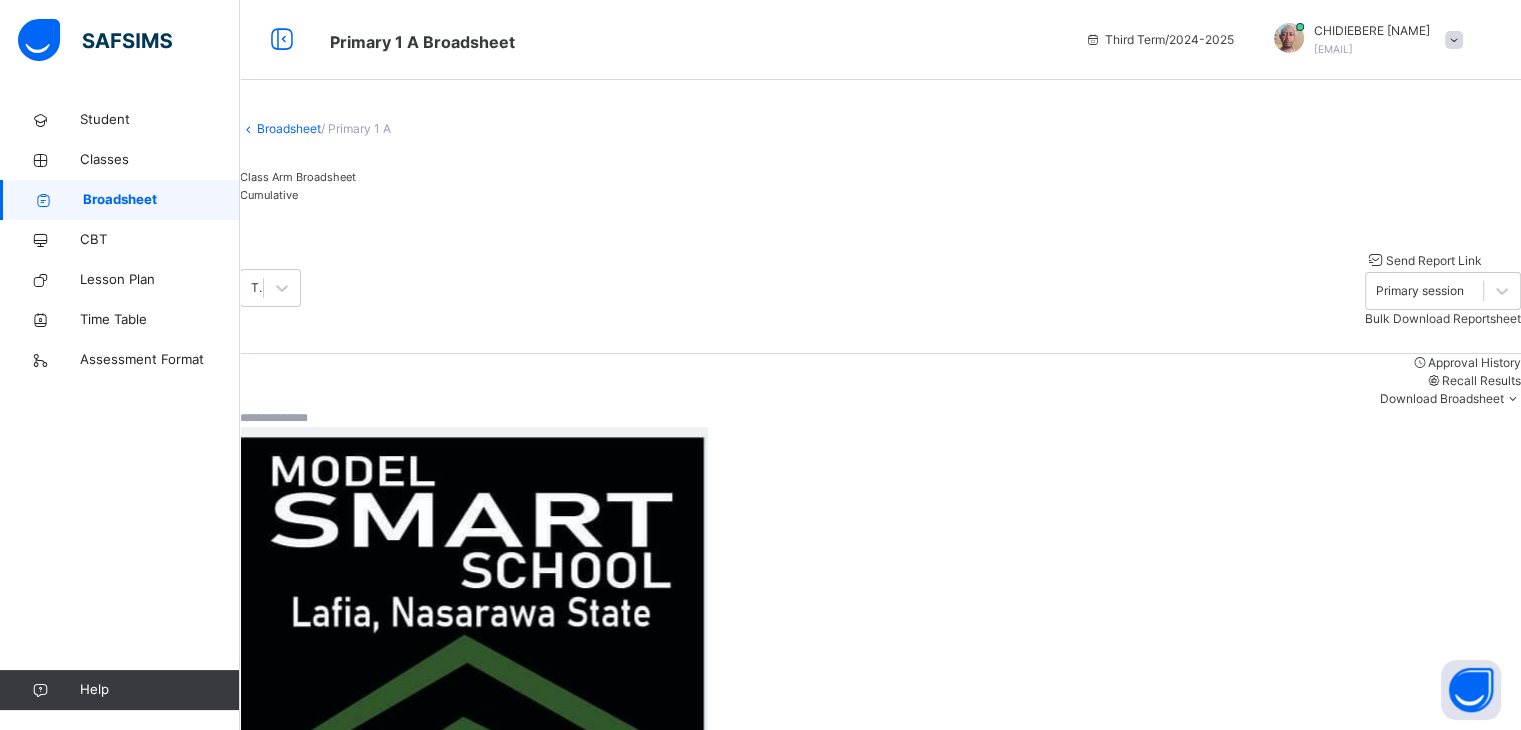 scroll, scrollTop: 200, scrollLeft: 0, axis: vertical 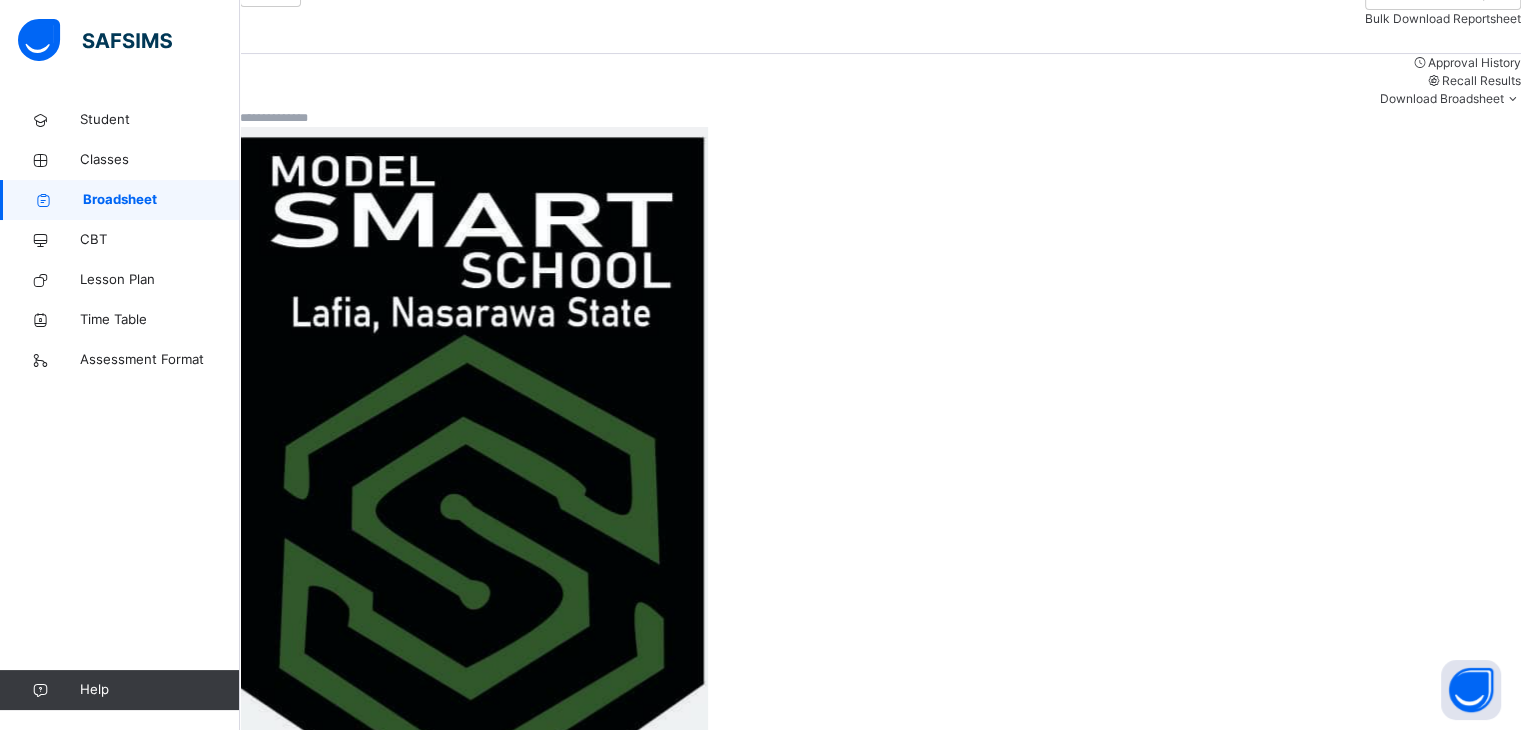 click on "[FIRST] [LAST]" at bounding box center (346, 2079) 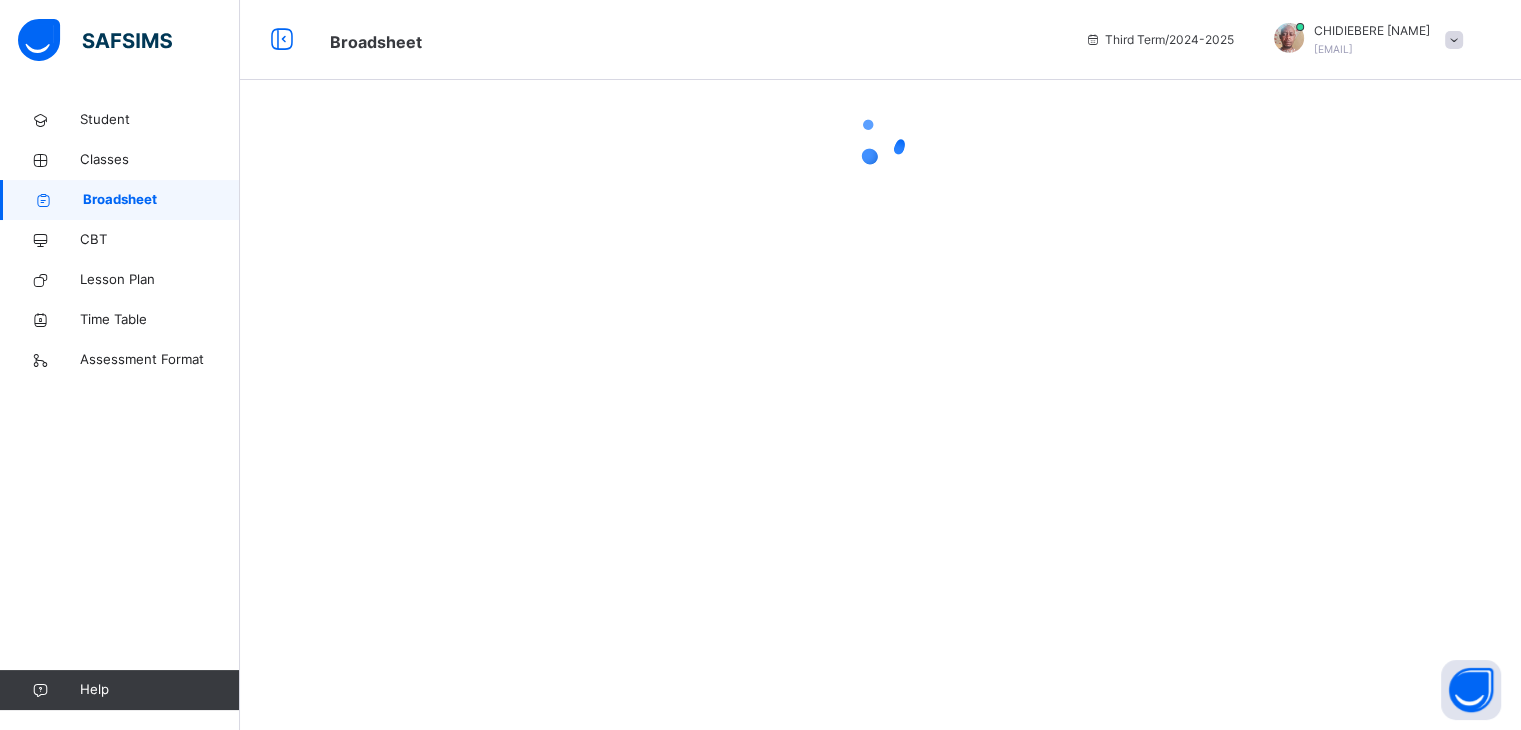 scroll, scrollTop: 0, scrollLeft: 0, axis: both 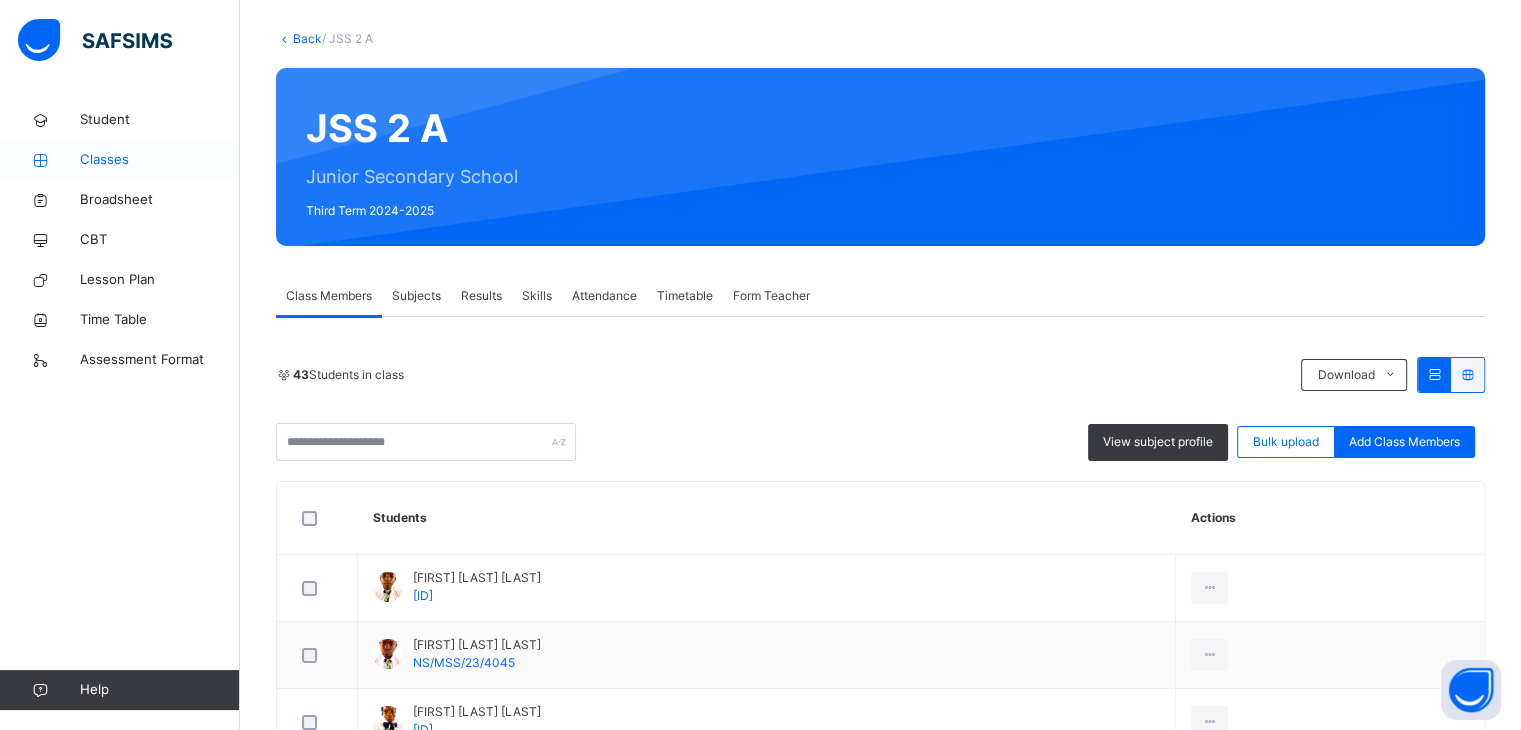 click on "Classes" at bounding box center (120, 160) 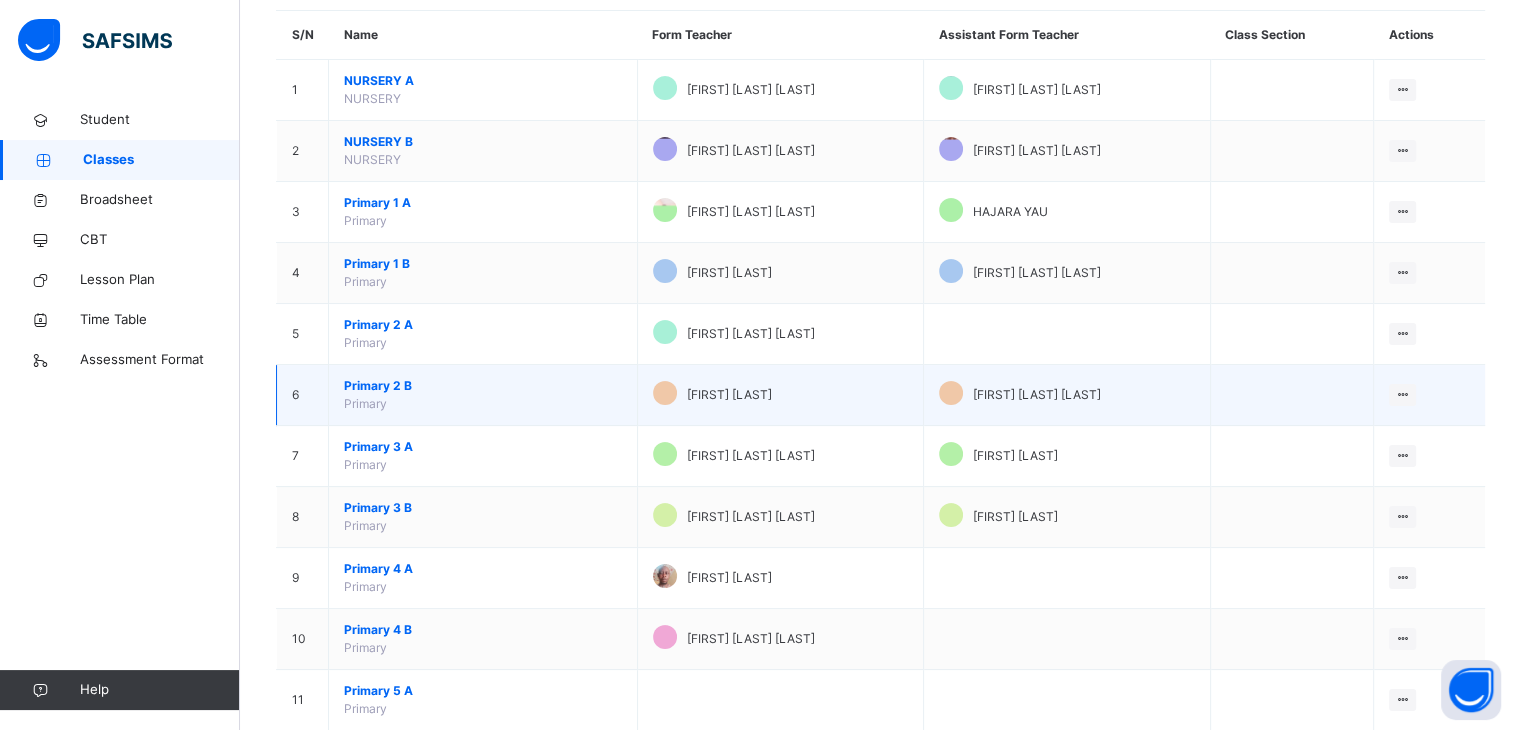 scroll, scrollTop: 200, scrollLeft: 0, axis: vertical 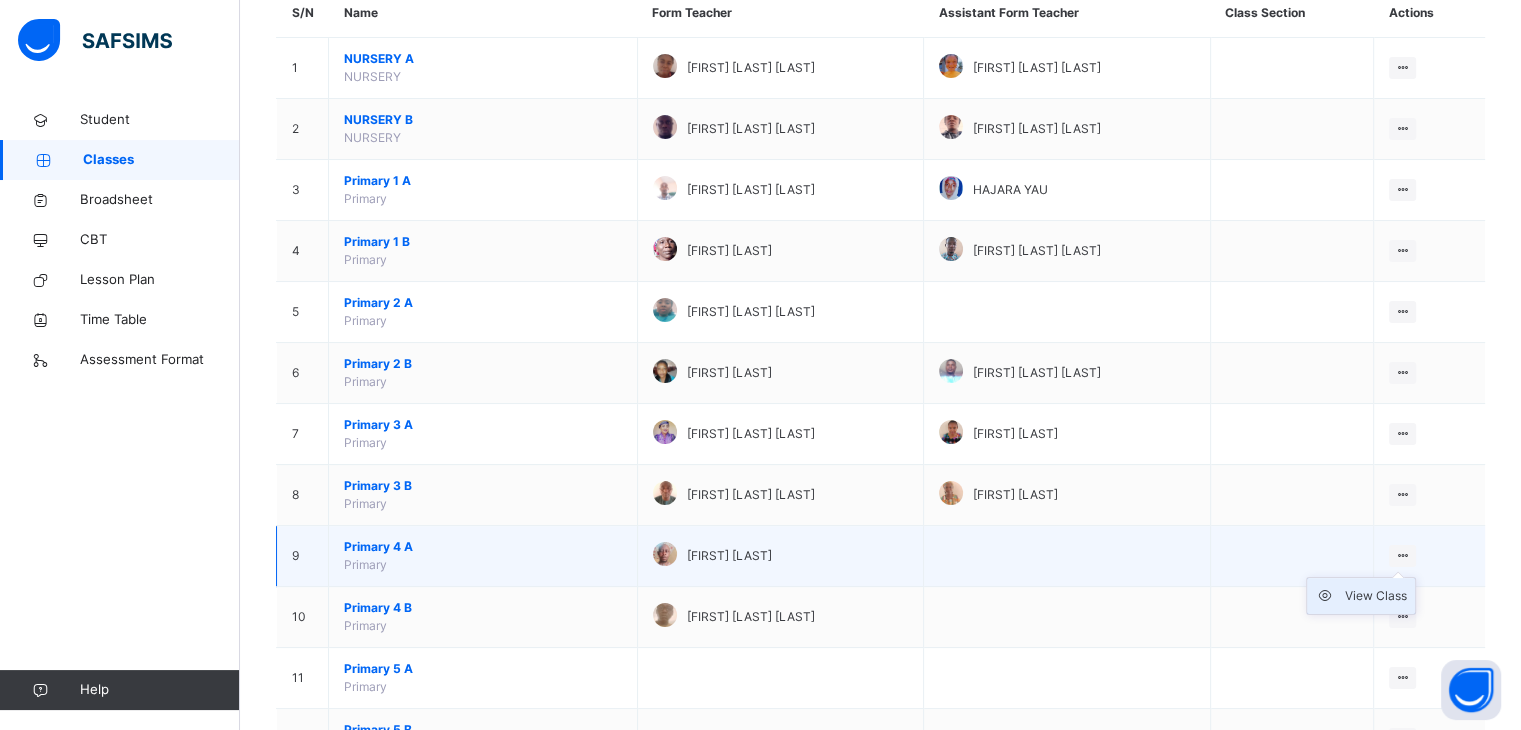 click on "View Class" at bounding box center (1376, 596) 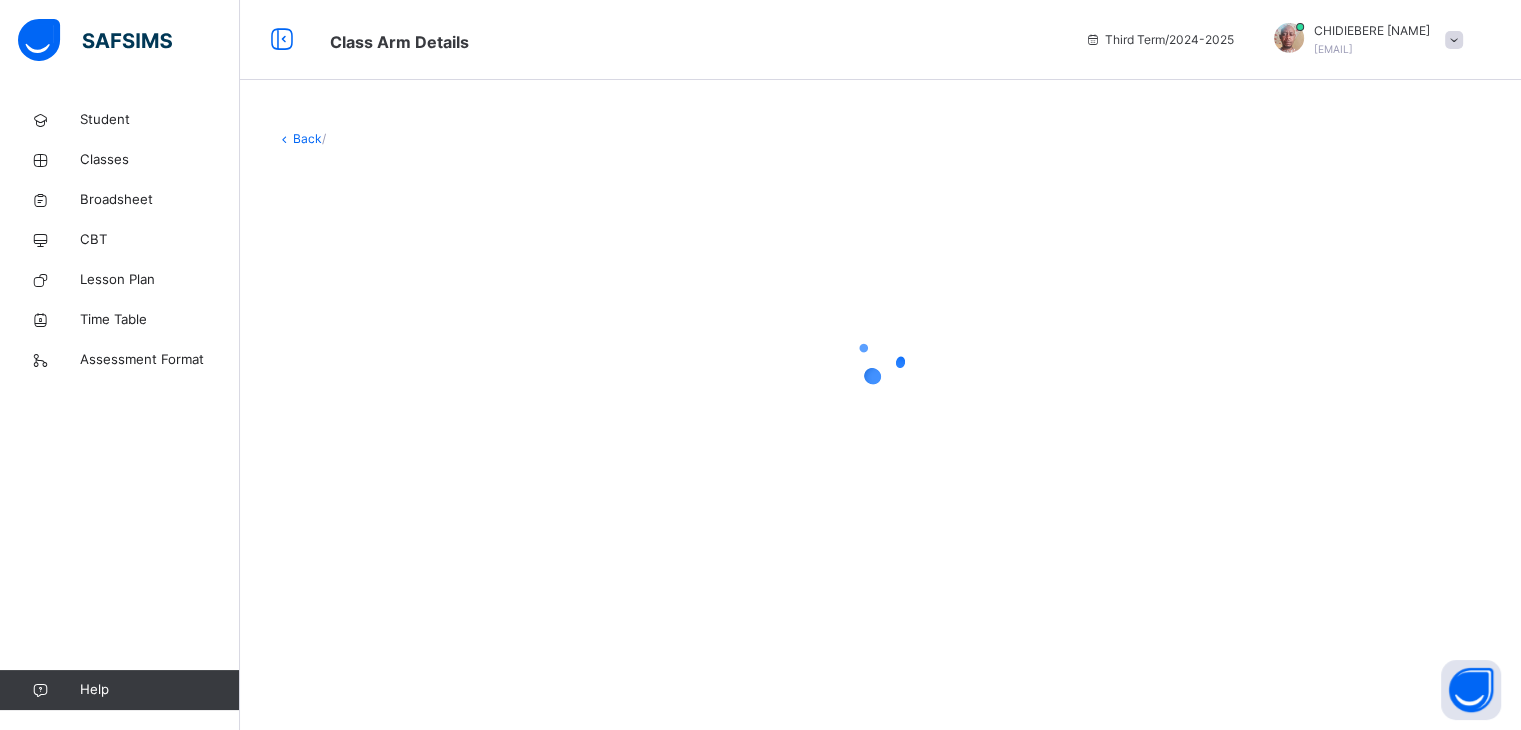 scroll, scrollTop: 0, scrollLeft: 0, axis: both 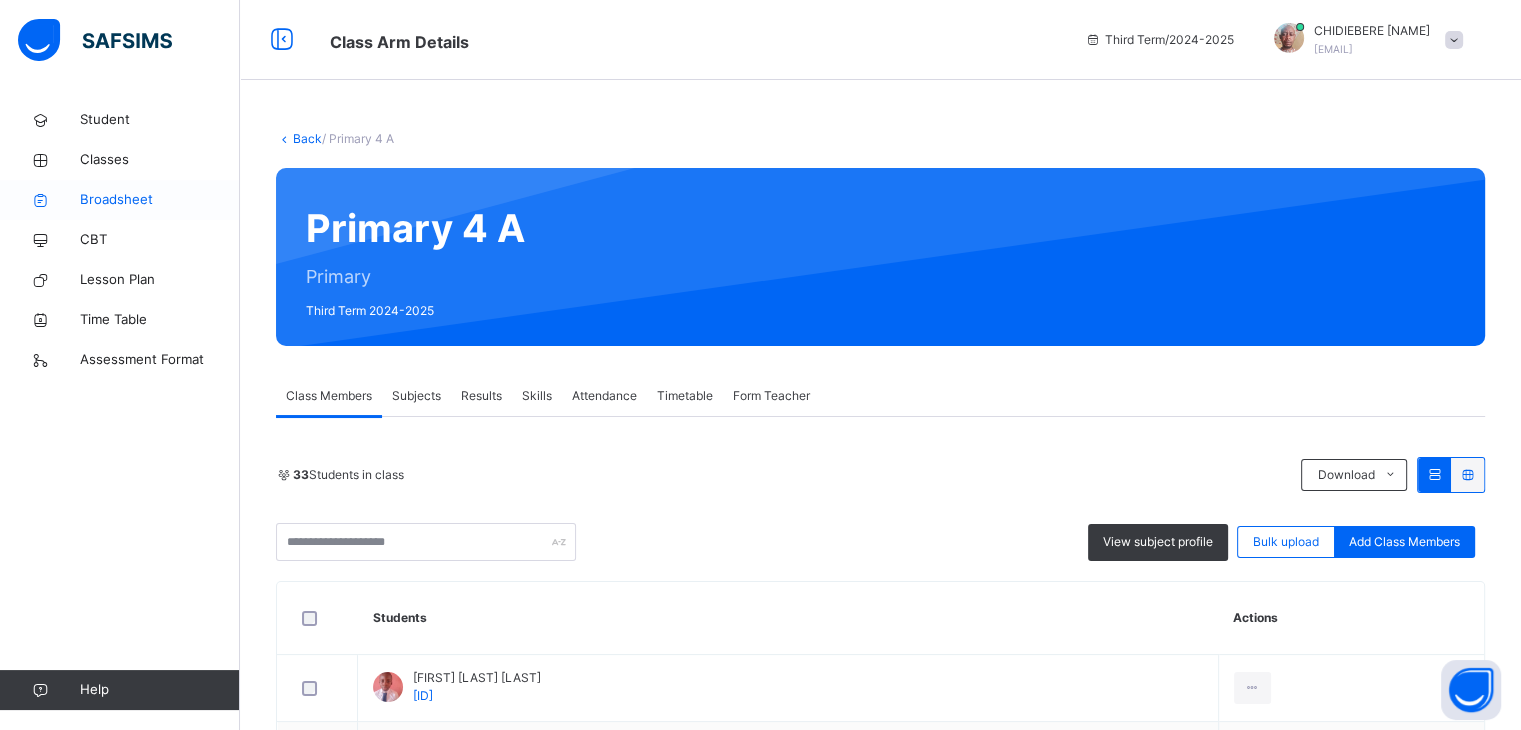 click on "Broadsheet" at bounding box center (160, 200) 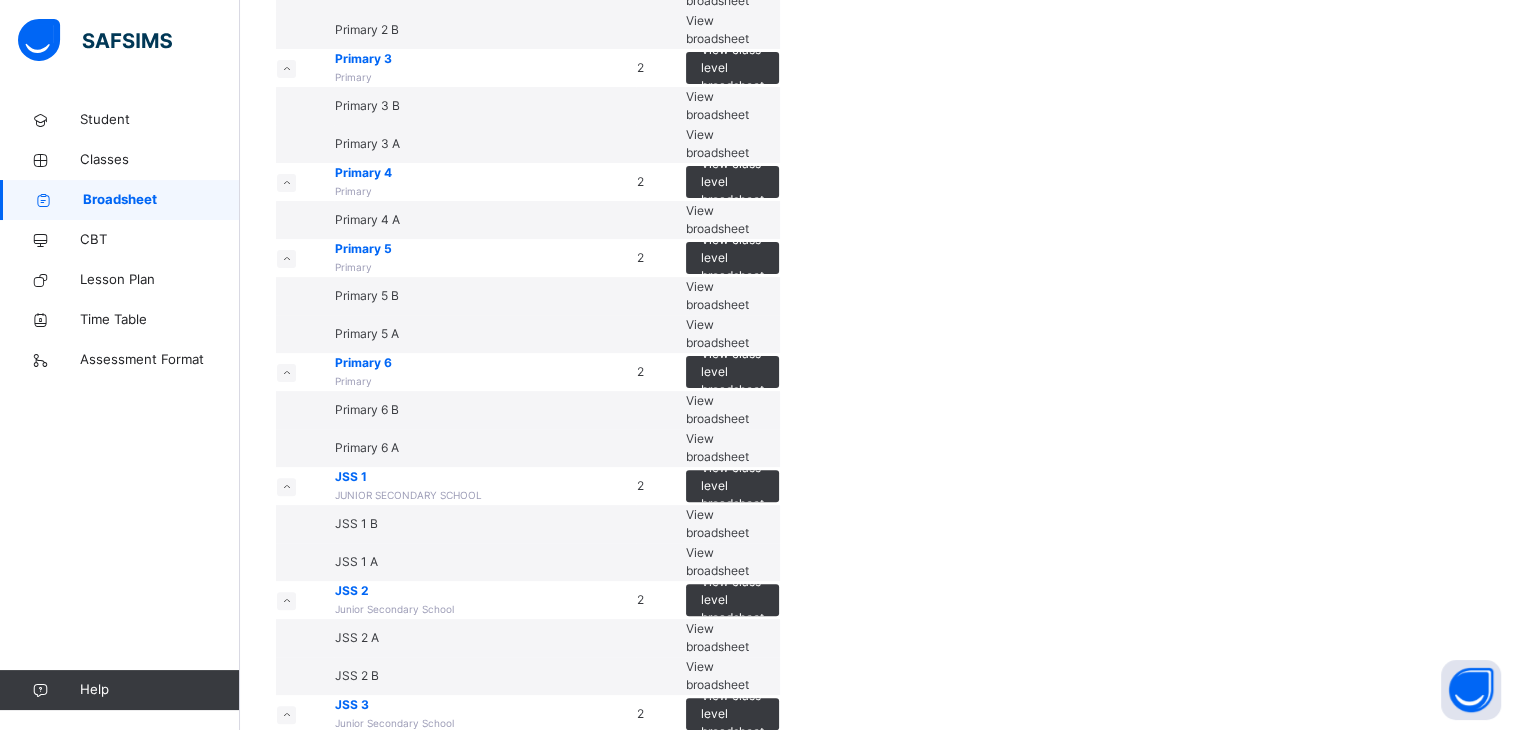 scroll, scrollTop: 500, scrollLeft: 0, axis: vertical 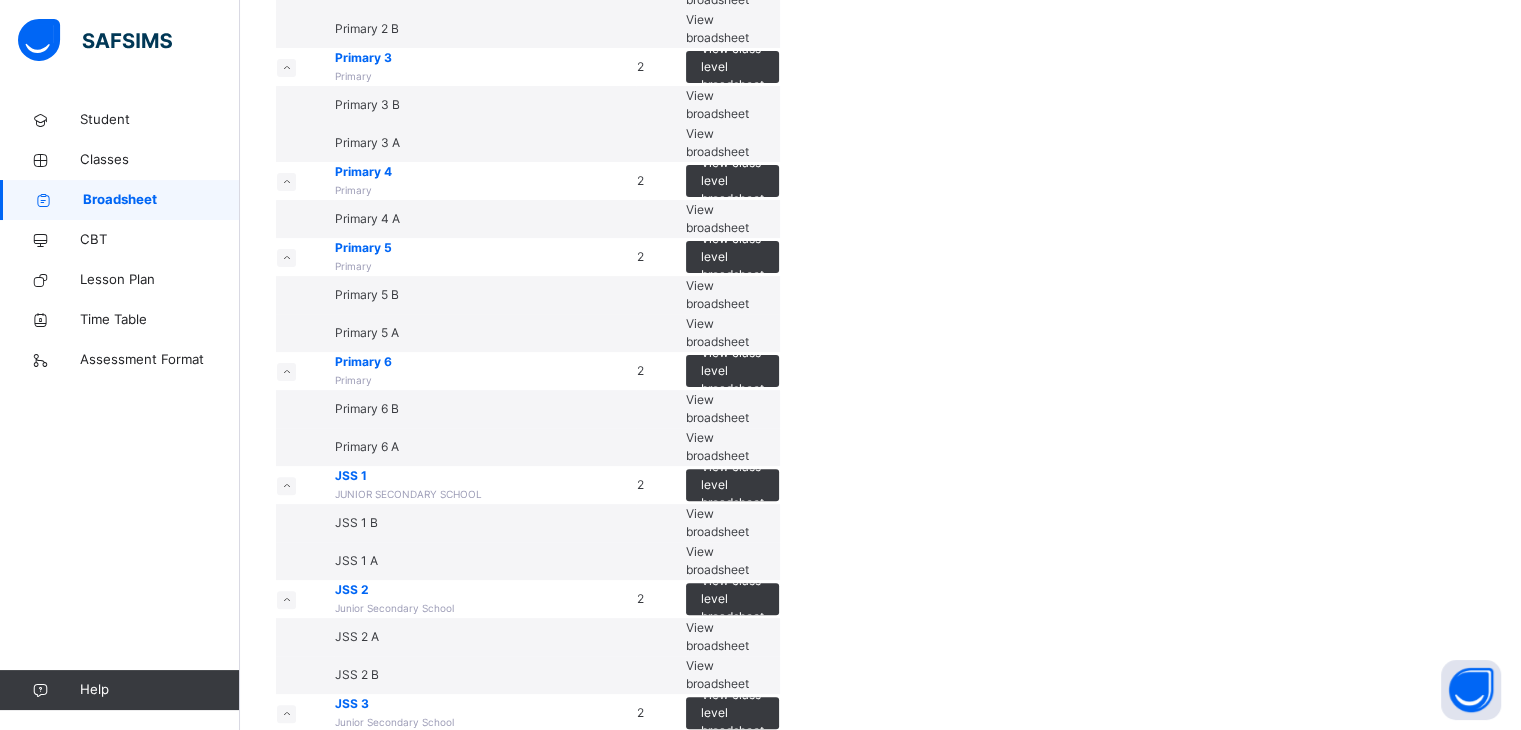 click on "View broadsheet" at bounding box center [717, 218] 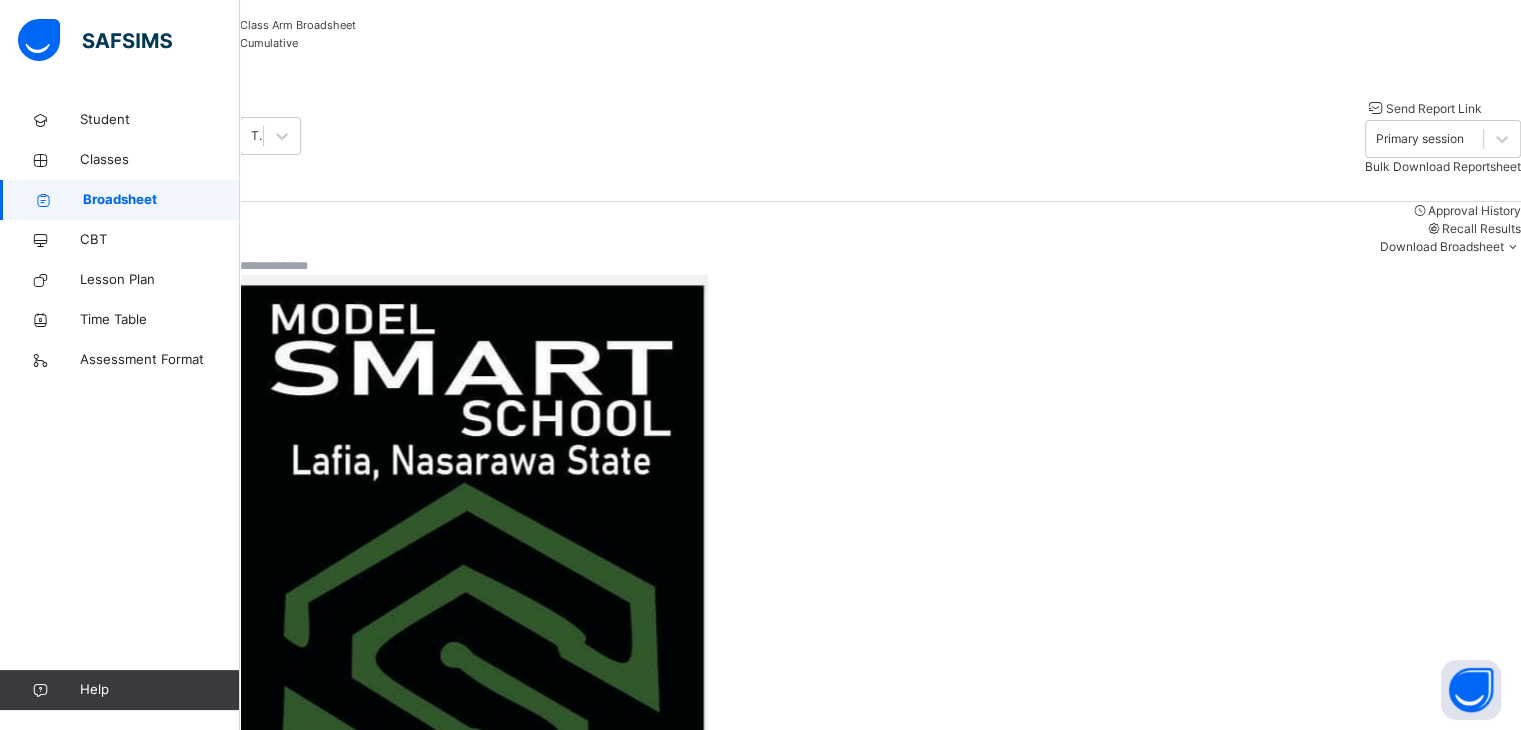 scroll, scrollTop: 200, scrollLeft: 0, axis: vertical 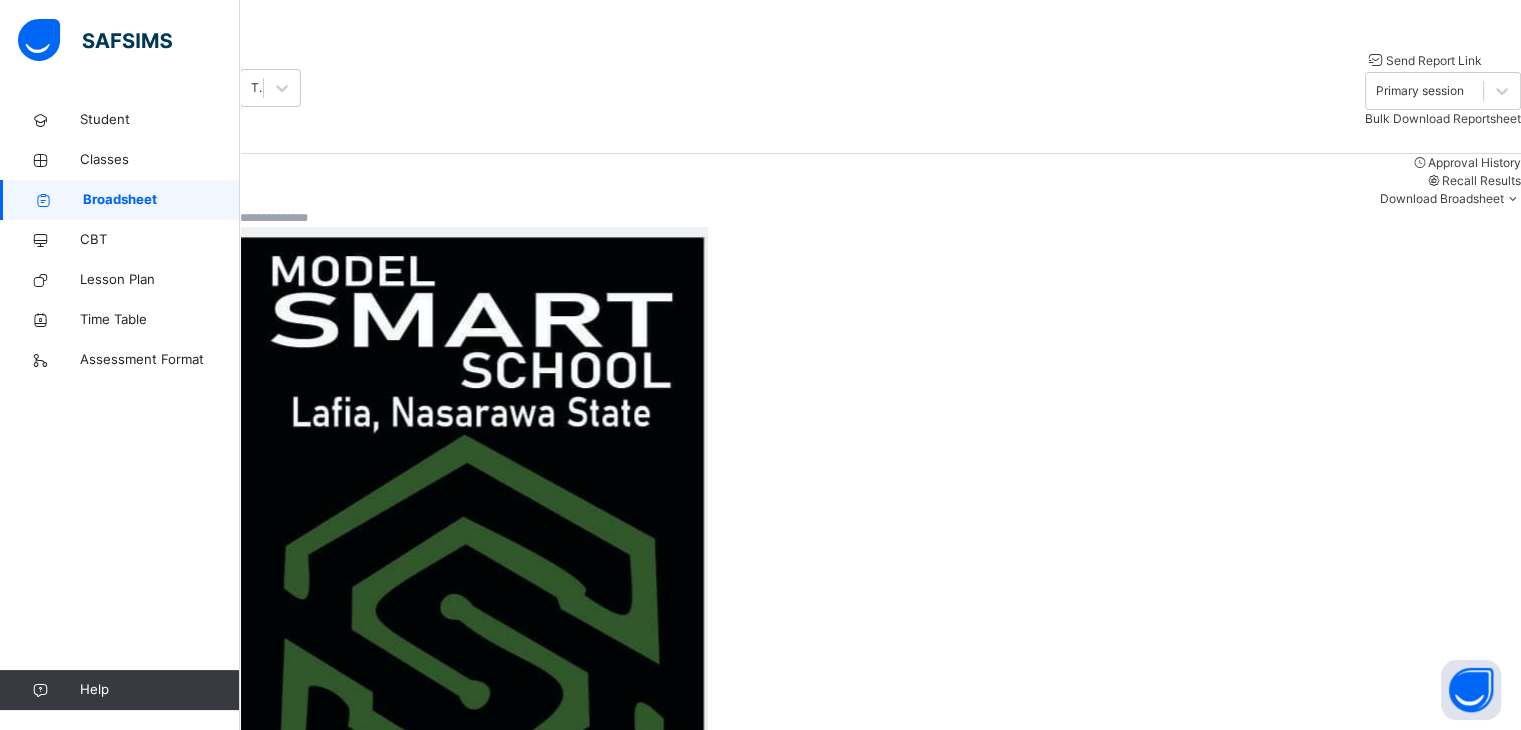 click on "[FIRST] [LAST] [LAST] [ID]" at bounding box center (370, 1660) 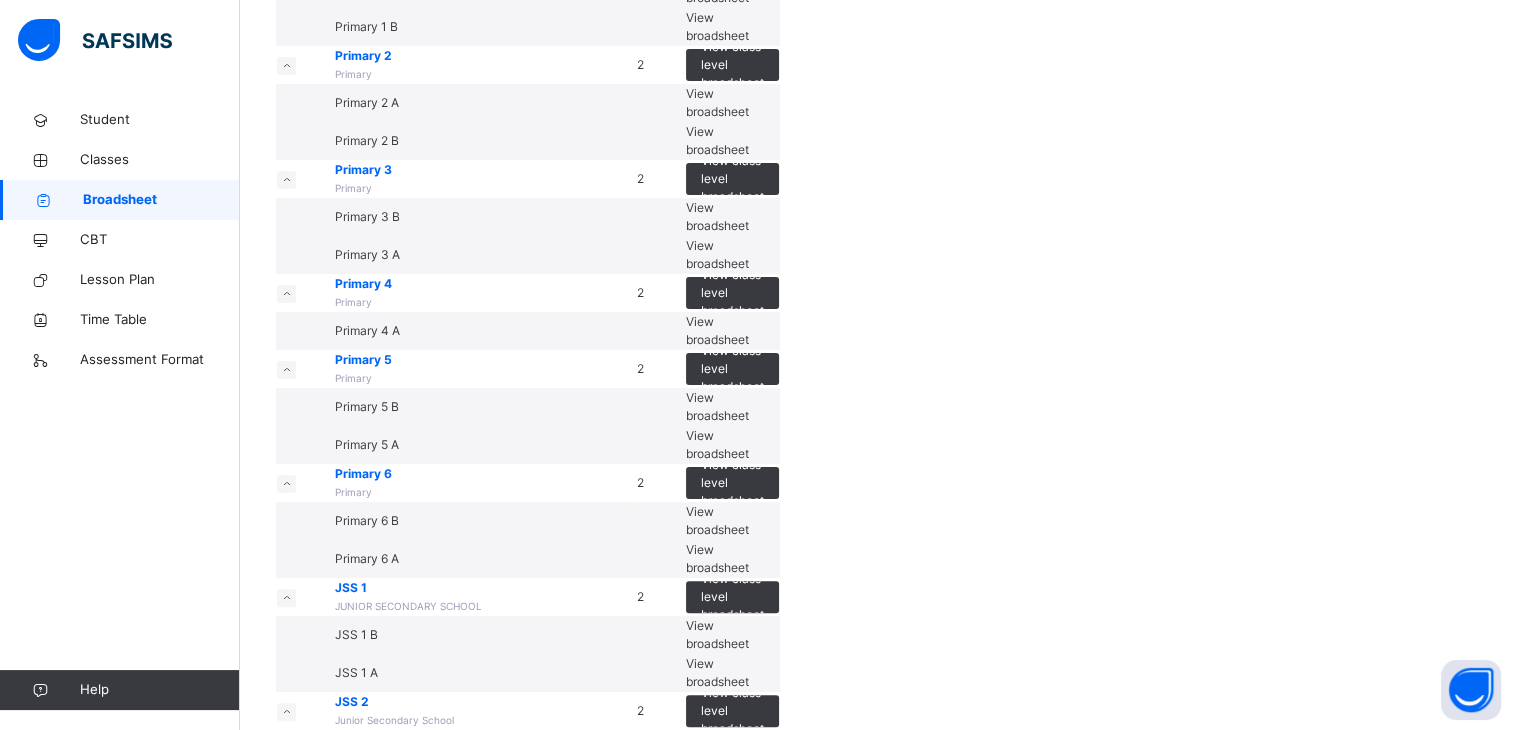 scroll, scrollTop: 400, scrollLeft: 0, axis: vertical 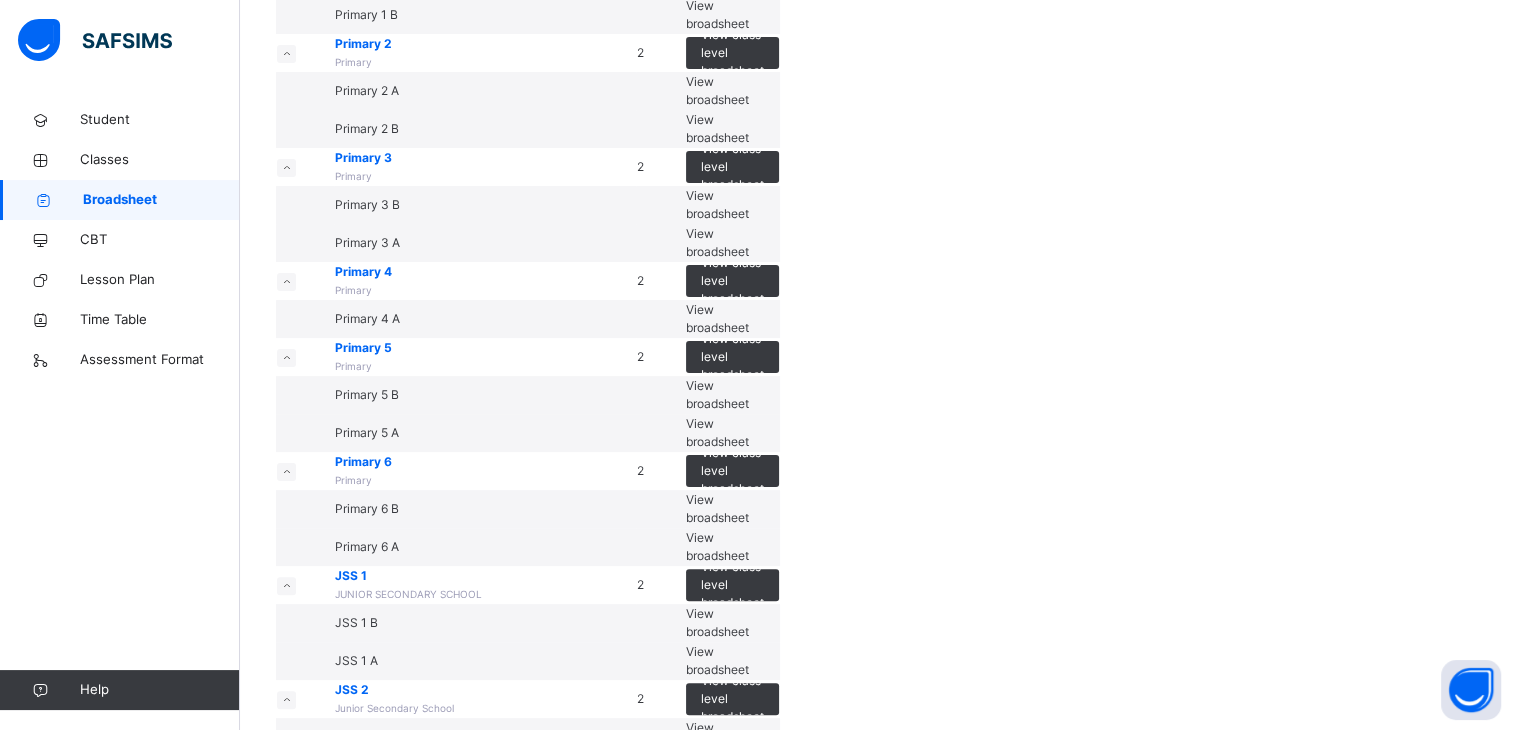 click on "View broadsheet" at bounding box center [717, 318] 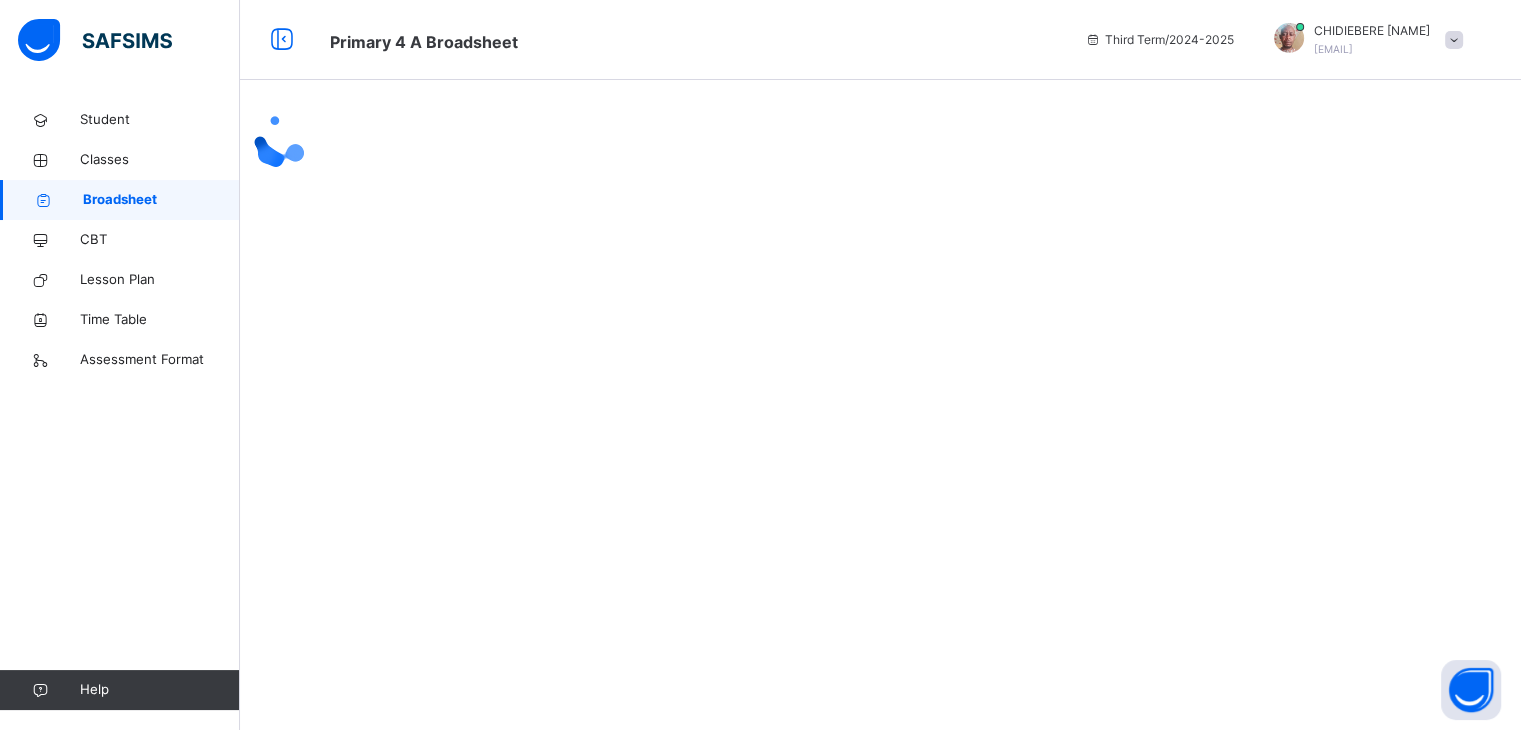 scroll, scrollTop: 0, scrollLeft: 0, axis: both 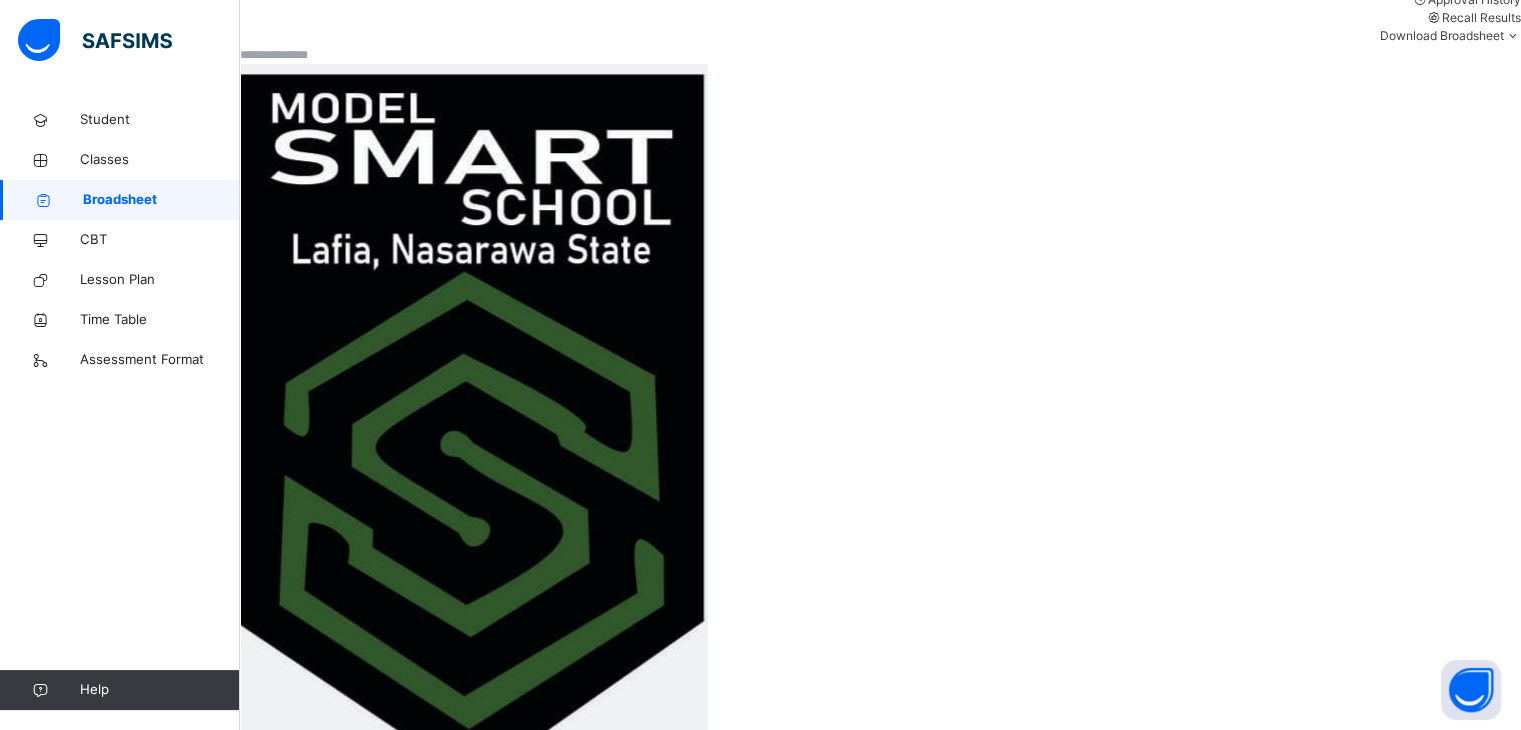 click on "[FIRST] [LAST] [LAST]   [ID]" at bounding box center [368, 1717] 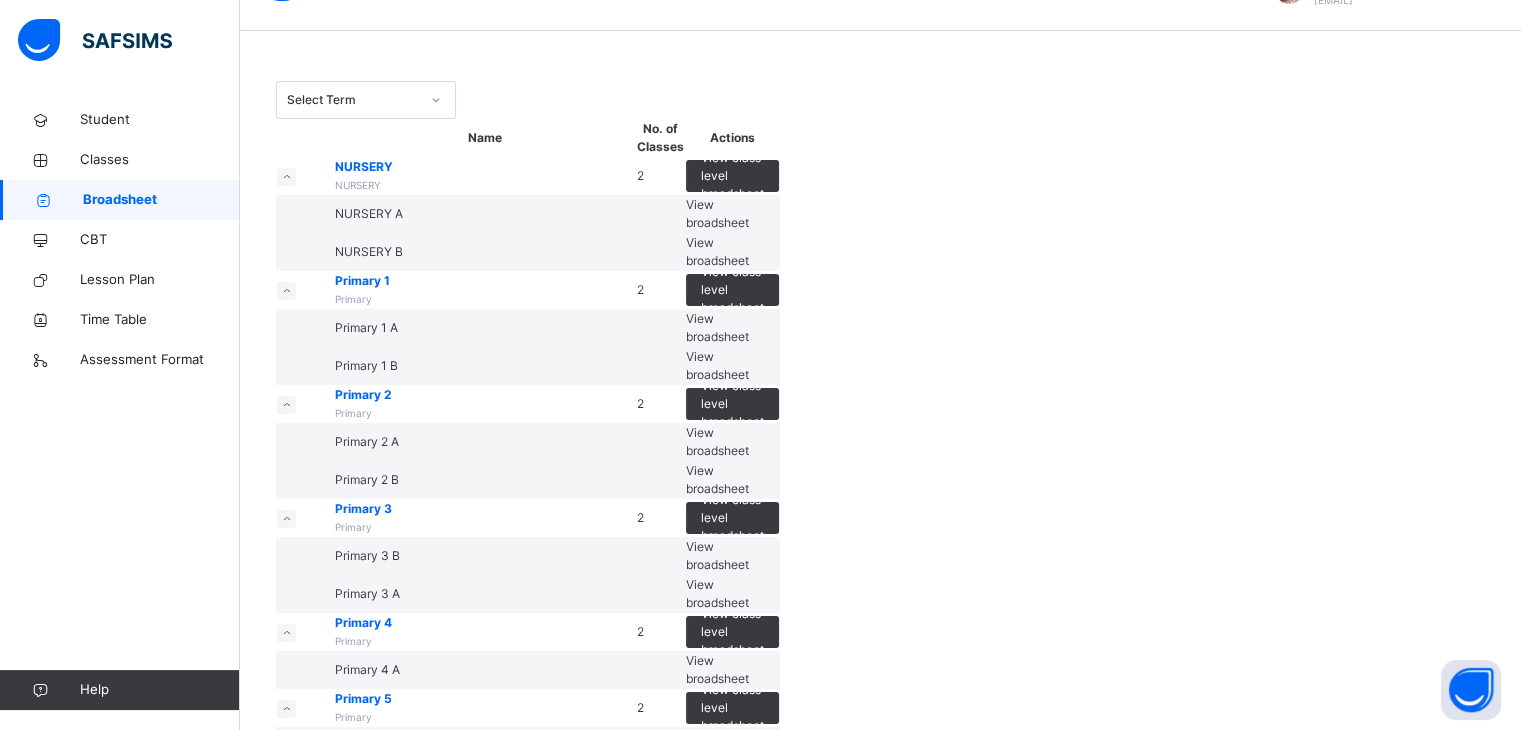 scroll, scrollTop: 0, scrollLeft: 0, axis: both 